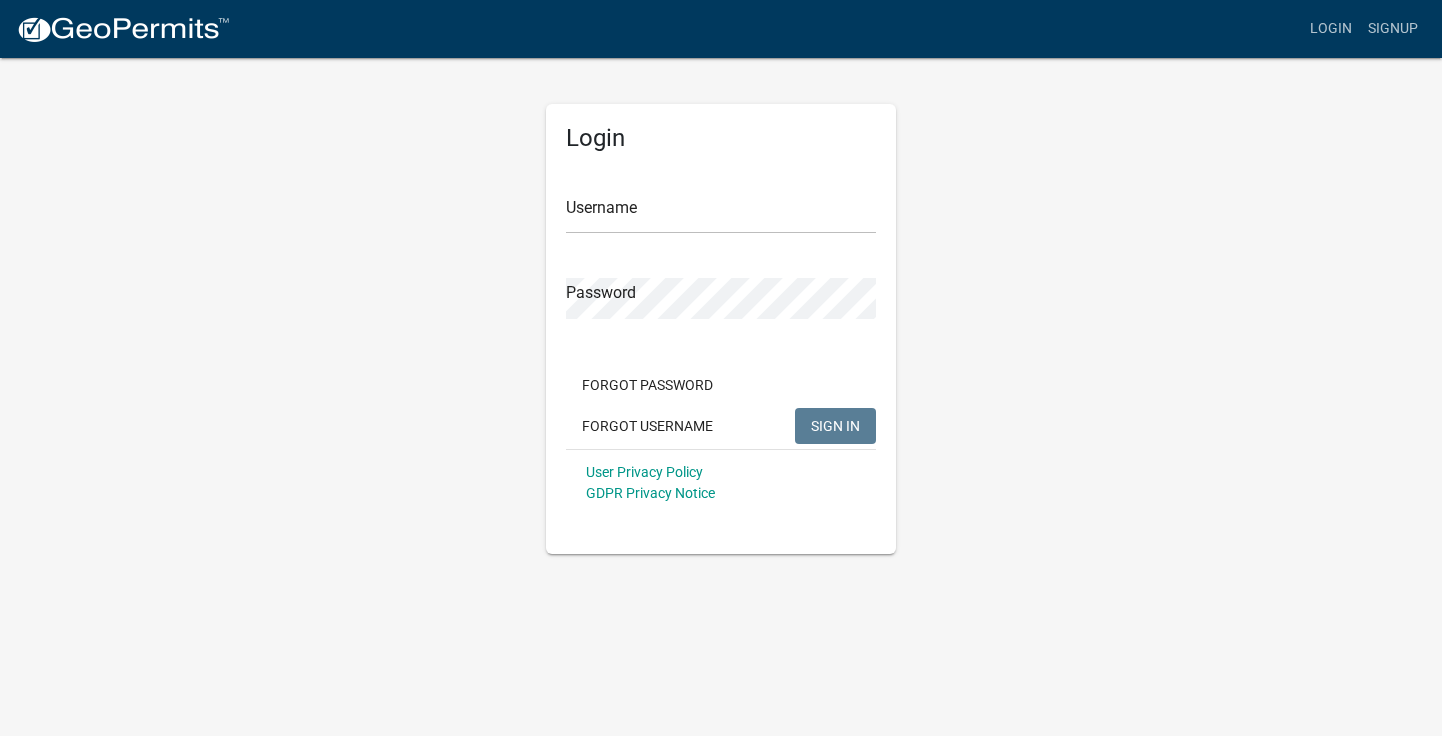 scroll, scrollTop: 0, scrollLeft: 0, axis: both 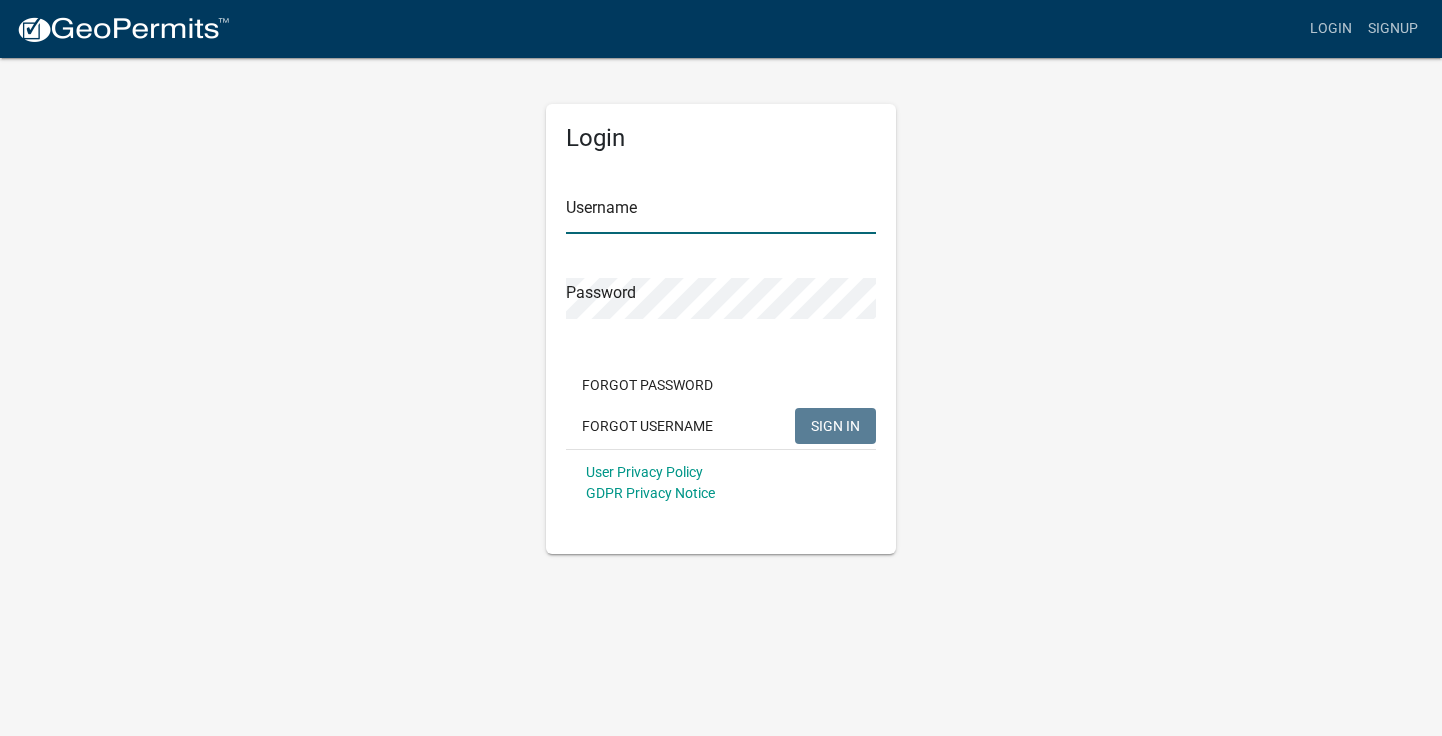 click on "Username" at bounding box center (721, 213) 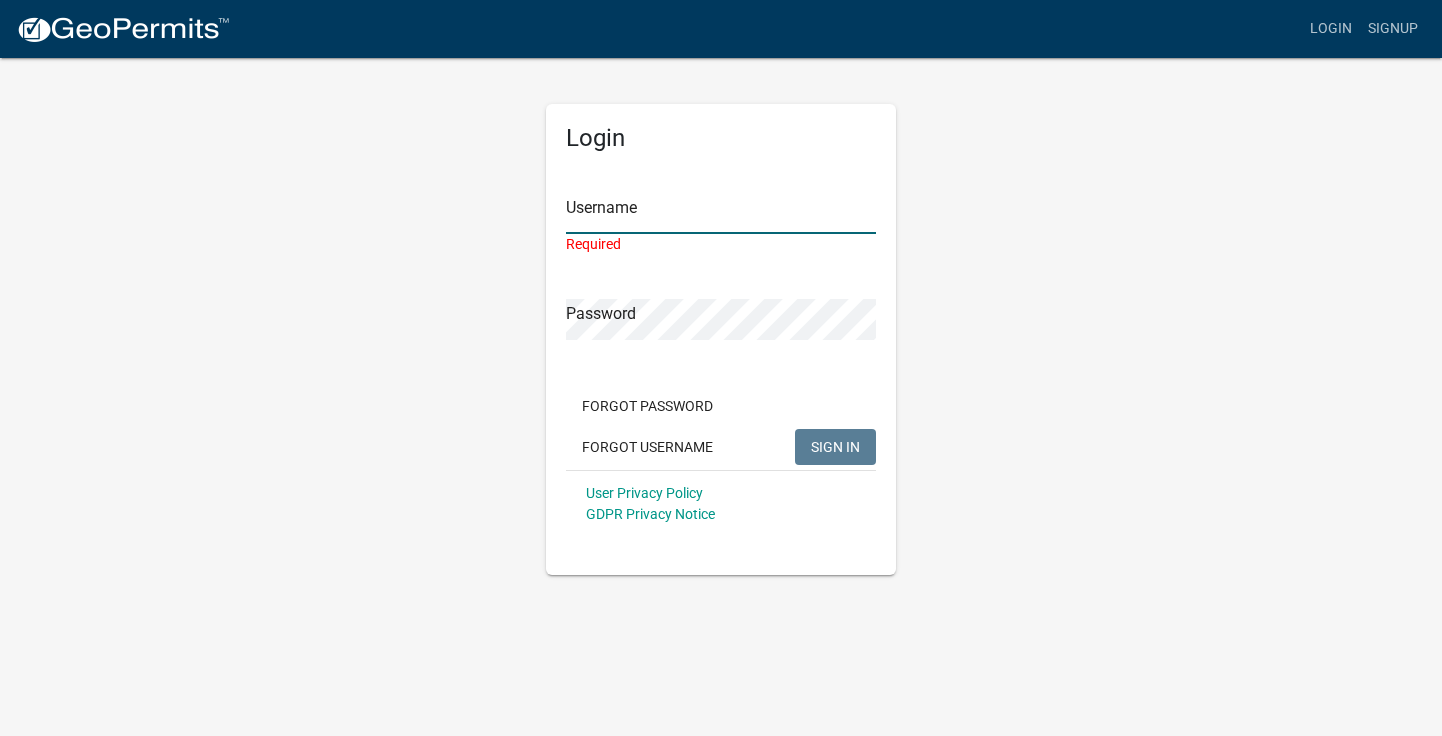 type on "[PERSON_NAME]-10191" 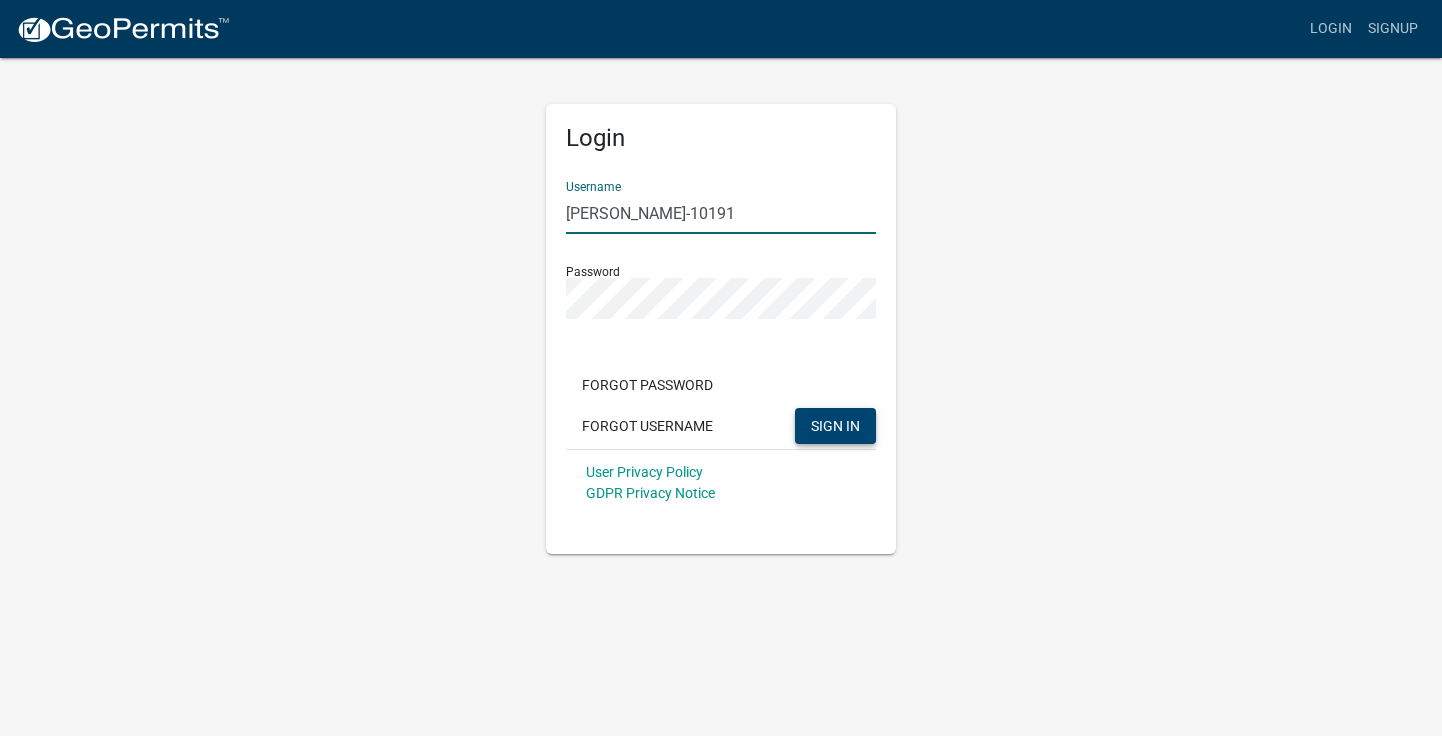 click on "SIGN IN" 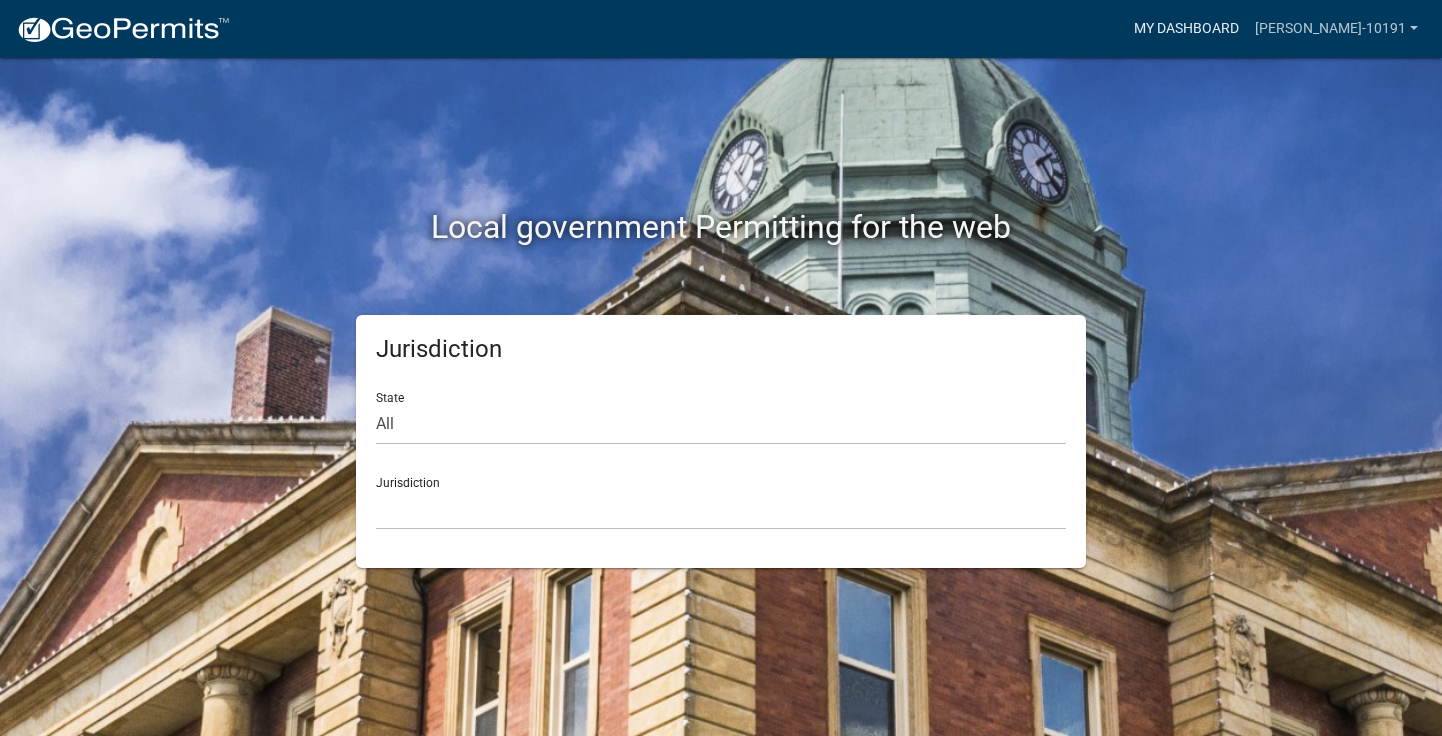 click on "My Dashboard" at bounding box center (1186, 29) 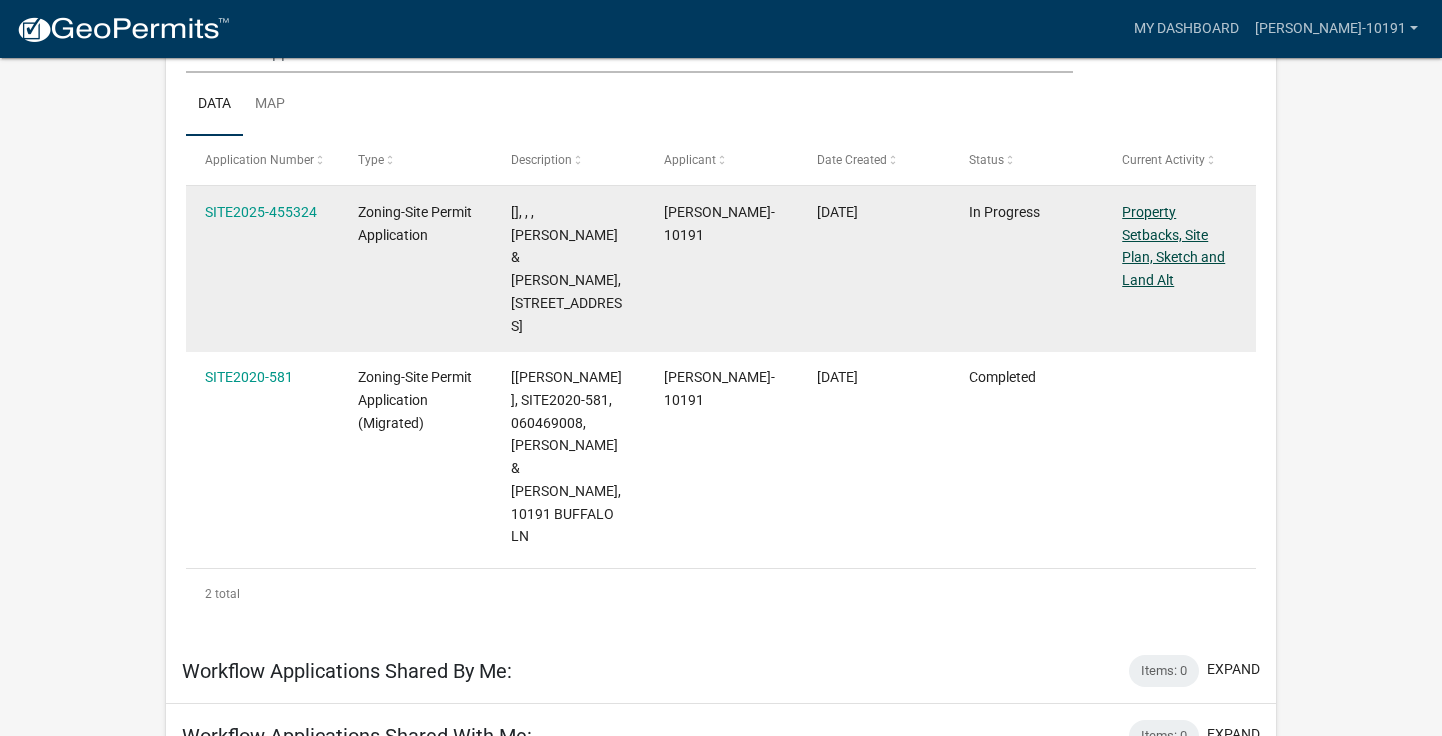 scroll, scrollTop: 275, scrollLeft: 0, axis: vertical 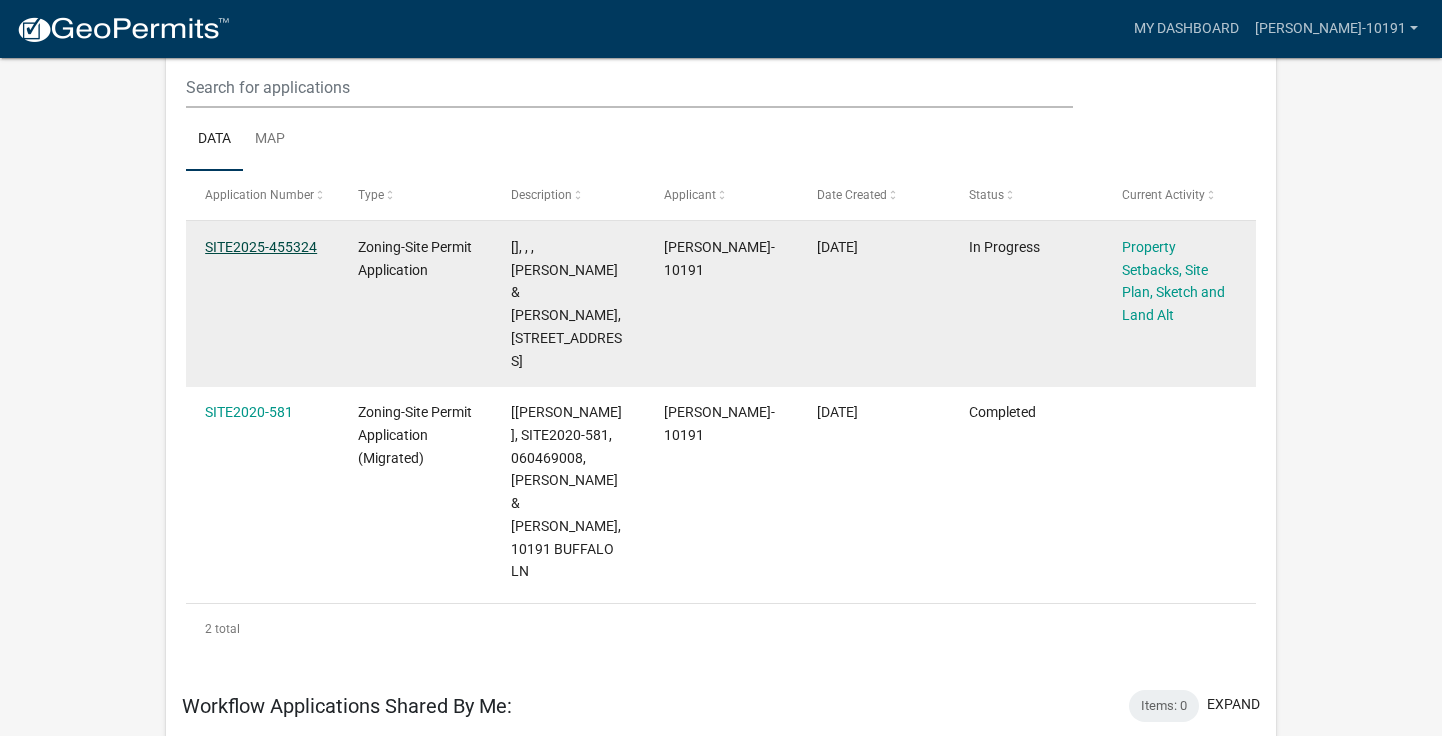 click on "SITE2025-455324" 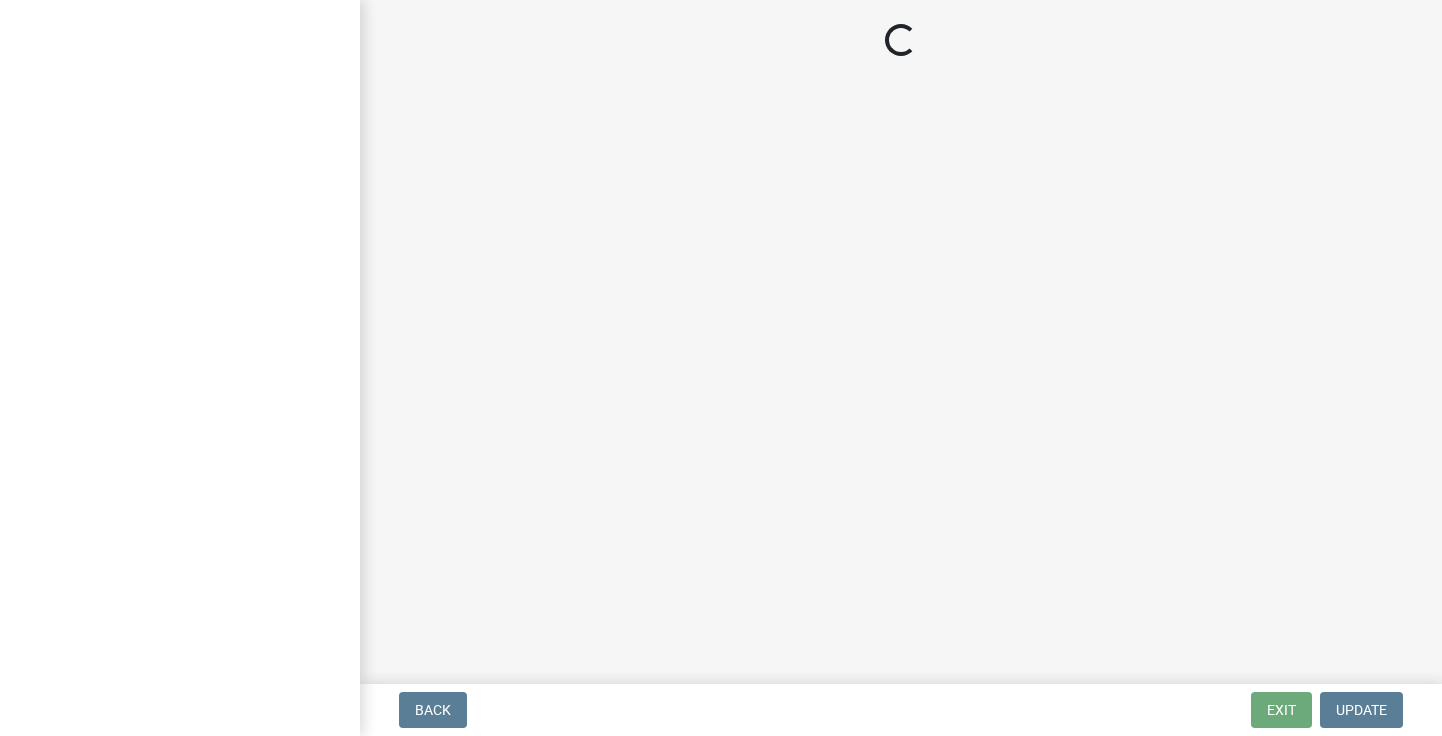 scroll, scrollTop: 0, scrollLeft: 0, axis: both 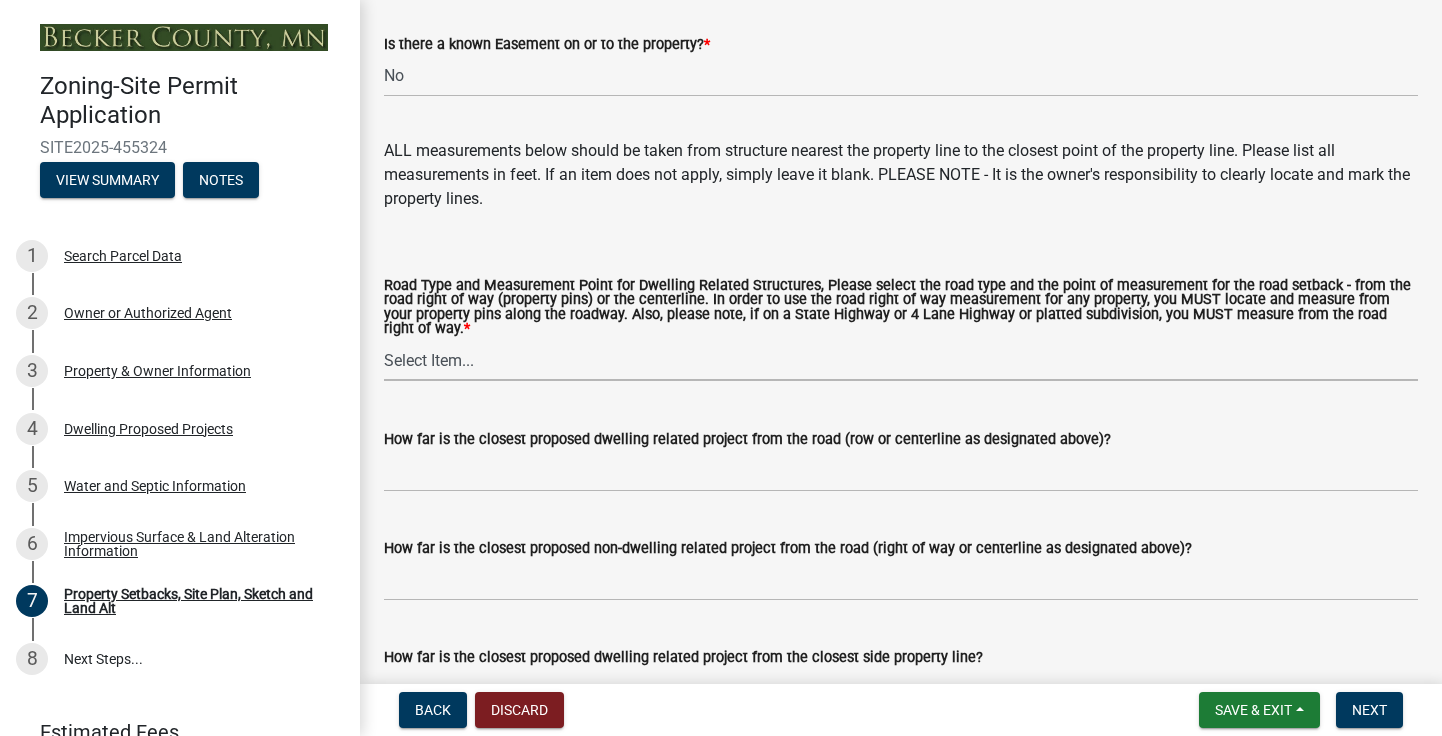 click on "Select Item...   Private Easement - Right of Way   Private Easement - Centerline   Public/Township Rd - Right of Way   Public/Township Rd - [GEOGRAPHIC_DATA] - Right of [GEOGRAPHIC_DATA] - Centerline   State Highway - Right of [GEOGRAPHIC_DATA] - Right of Way" at bounding box center (901, 360) 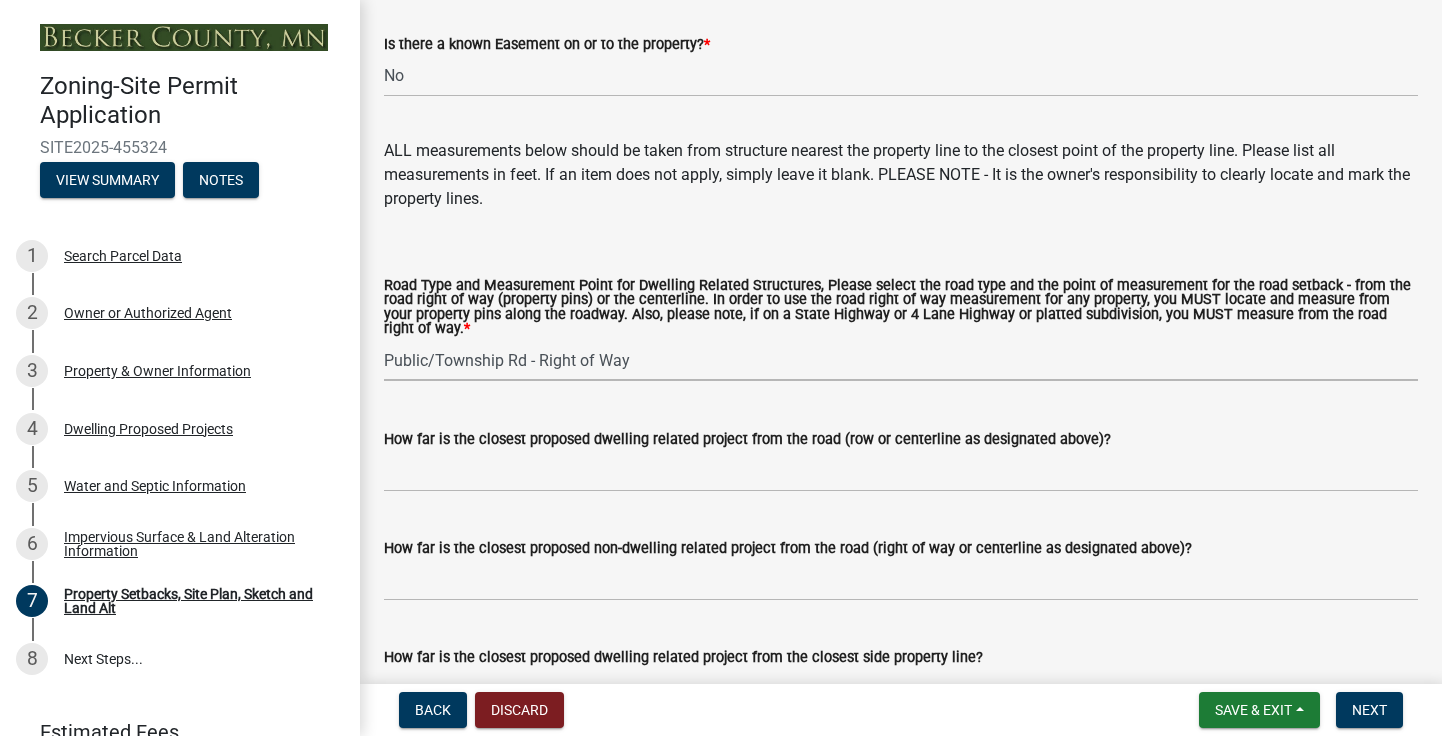 select on "133211ff-91ce-4a0a-9235-b48a7e2069a0" 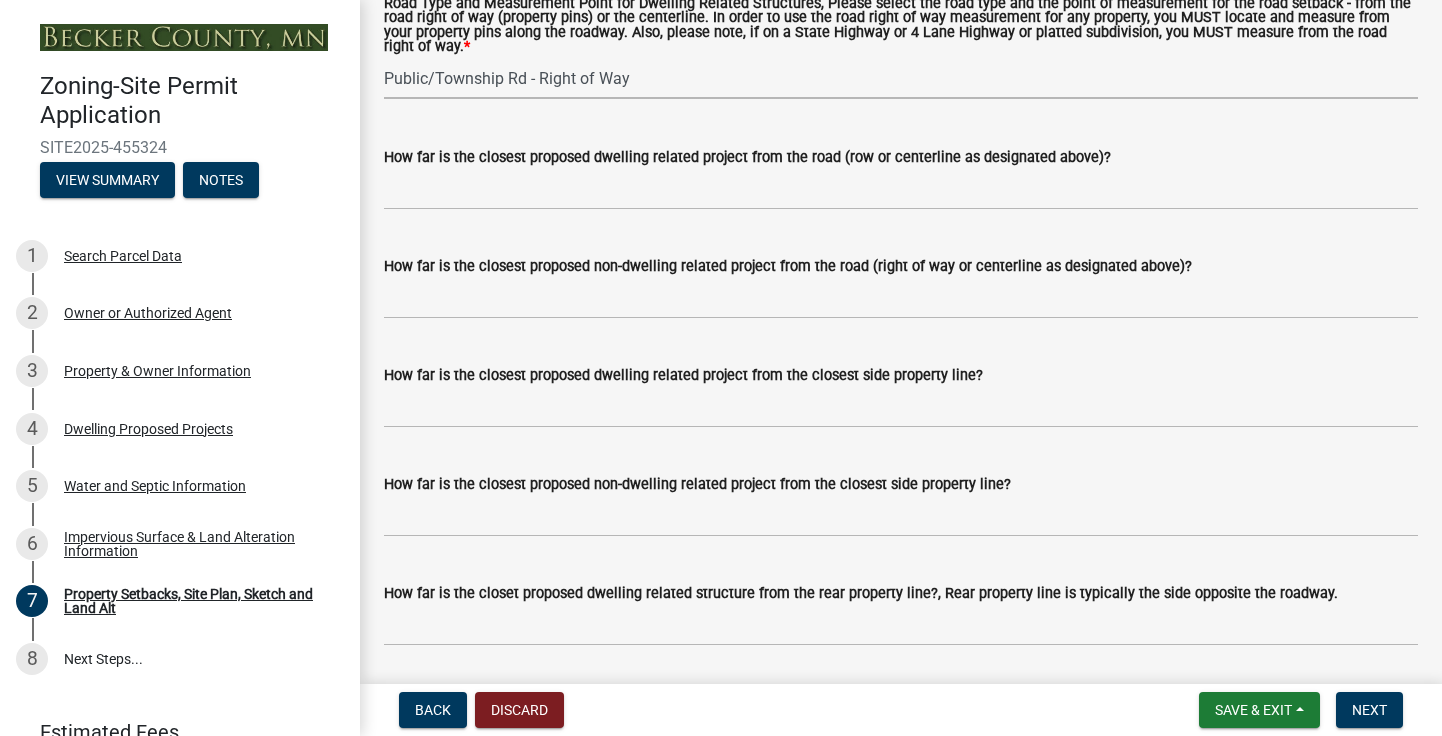 scroll, scrollTop: 4048, scrollLeft: 0, axis: vertical 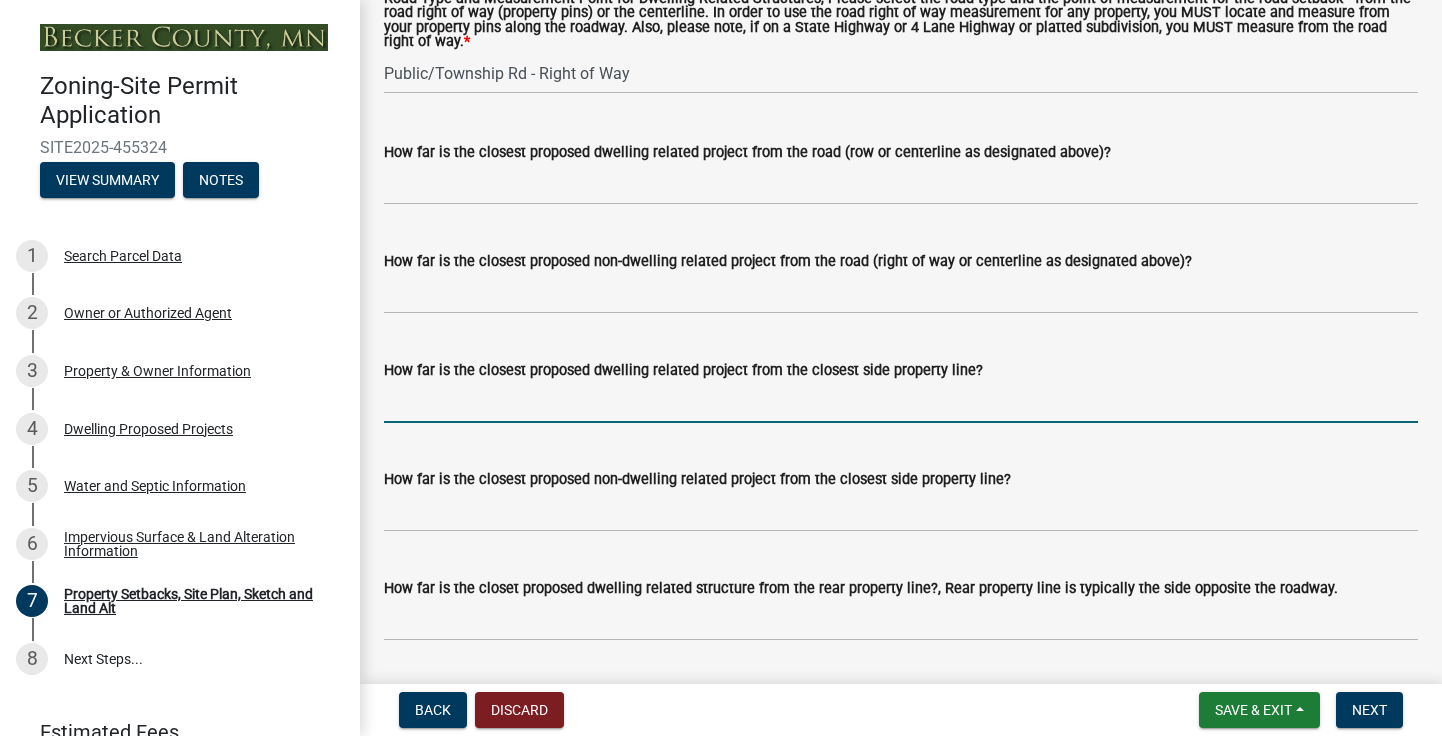 click on "How far is the closest proposed dwelling related project from the closest side property line?" at bounding box center (901, 402) 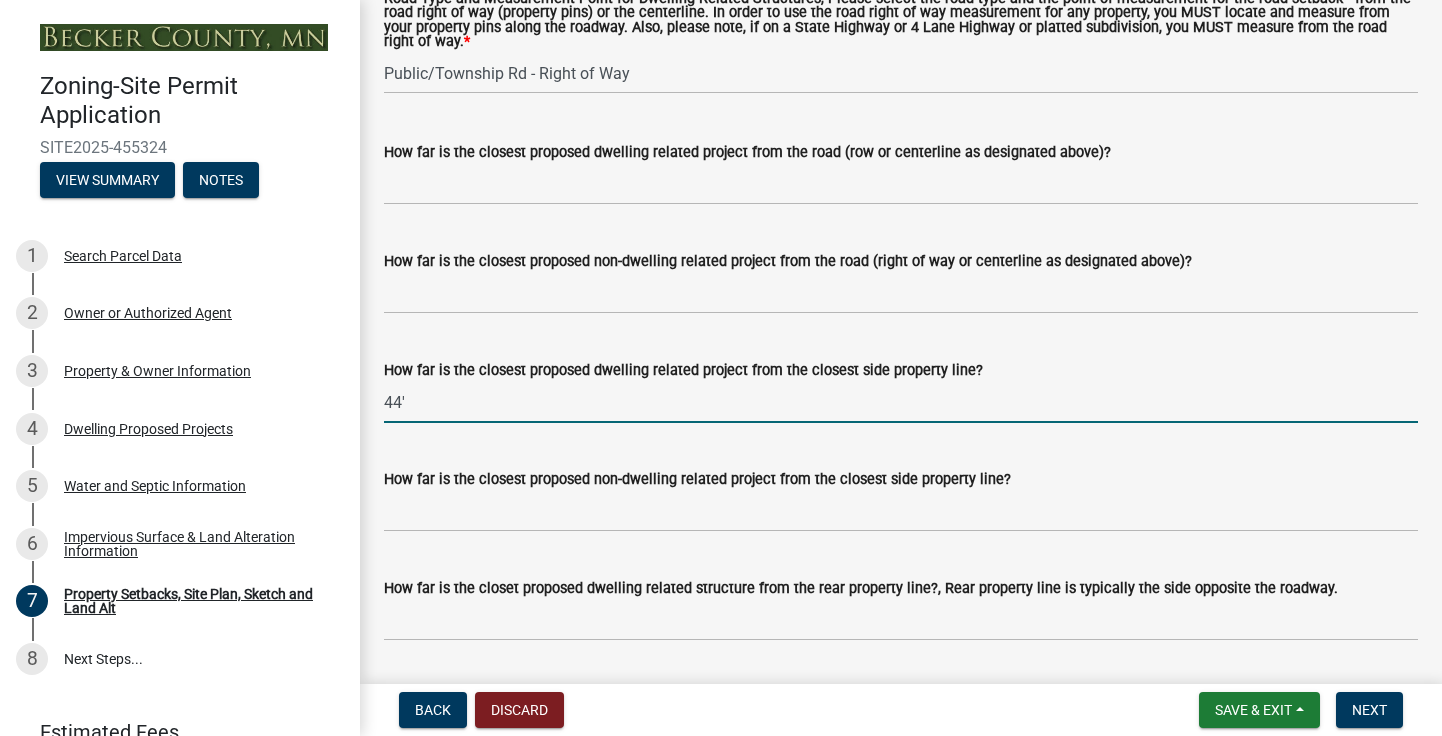 type on "44'" 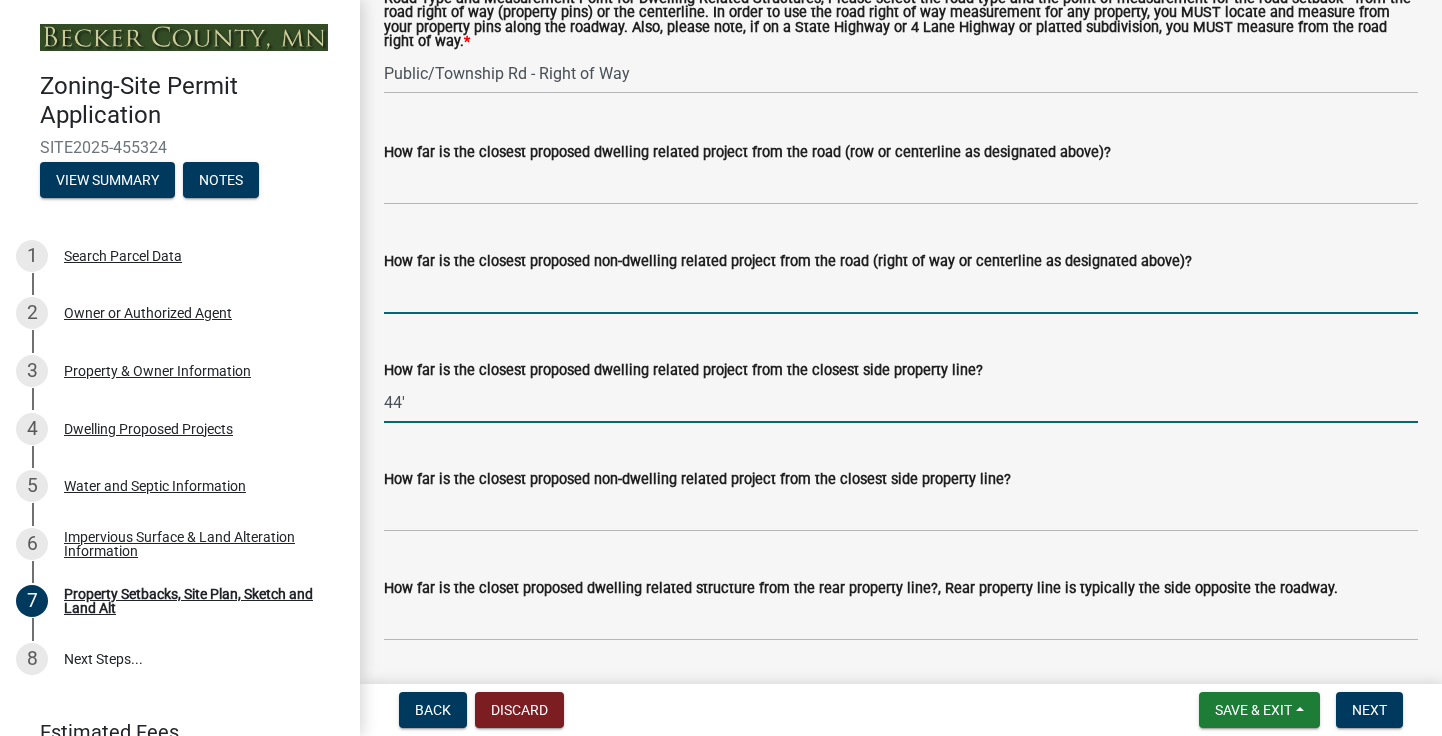 click on "How far is the closest proposed non-dwelling related project from the road (right of way or centerline as designated above)?" at bounding box center [901, 293] 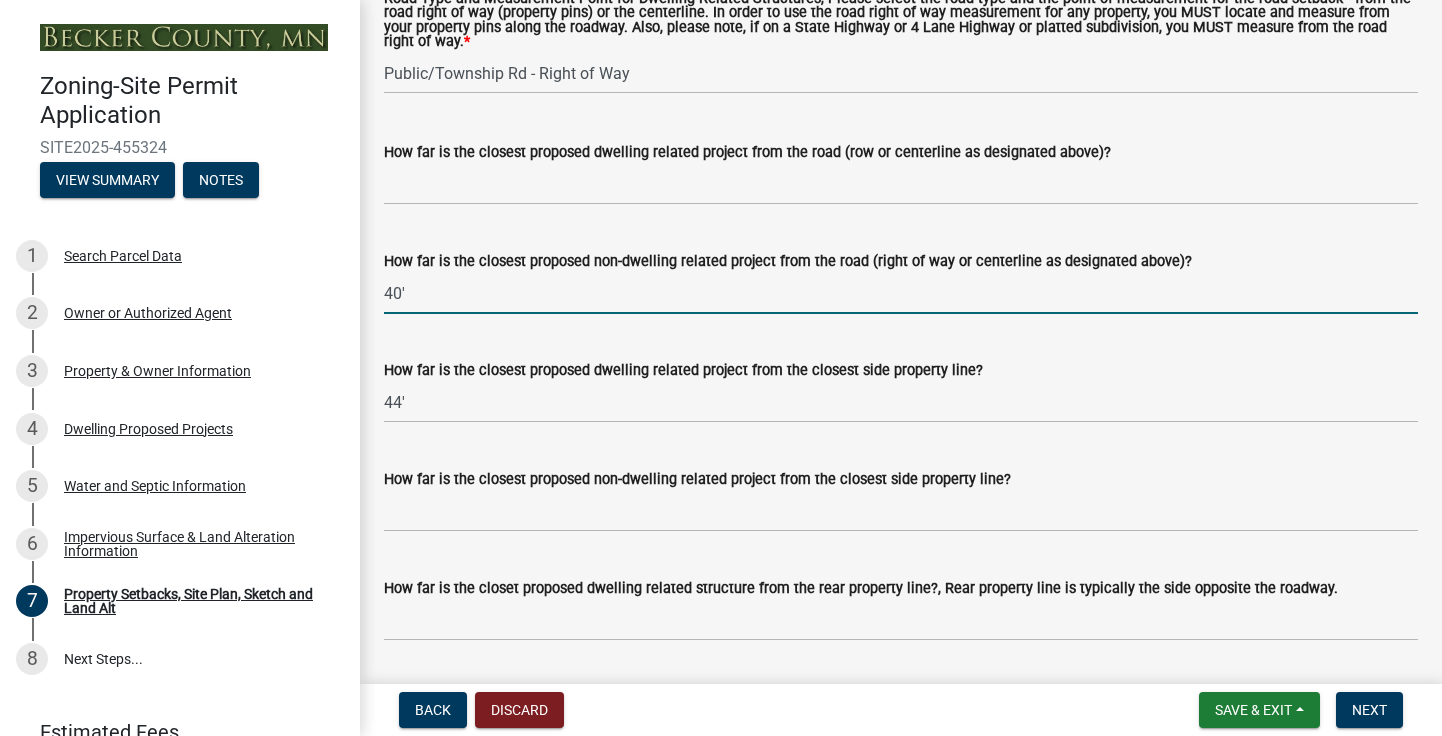 type on "40'" 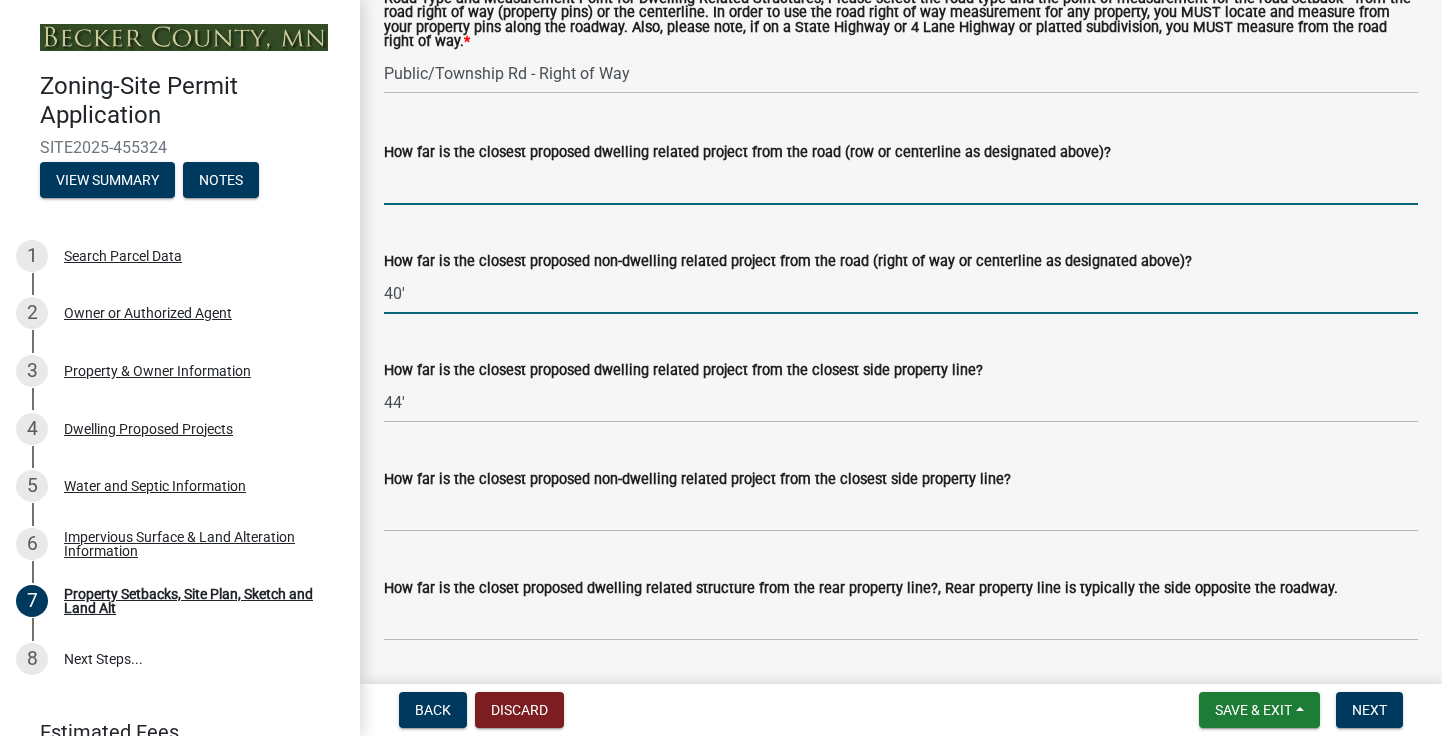 click on "How far is the closest proposed dwelling related project from the road (row or centerline as designated above)?" at bounding box center (901, 184) 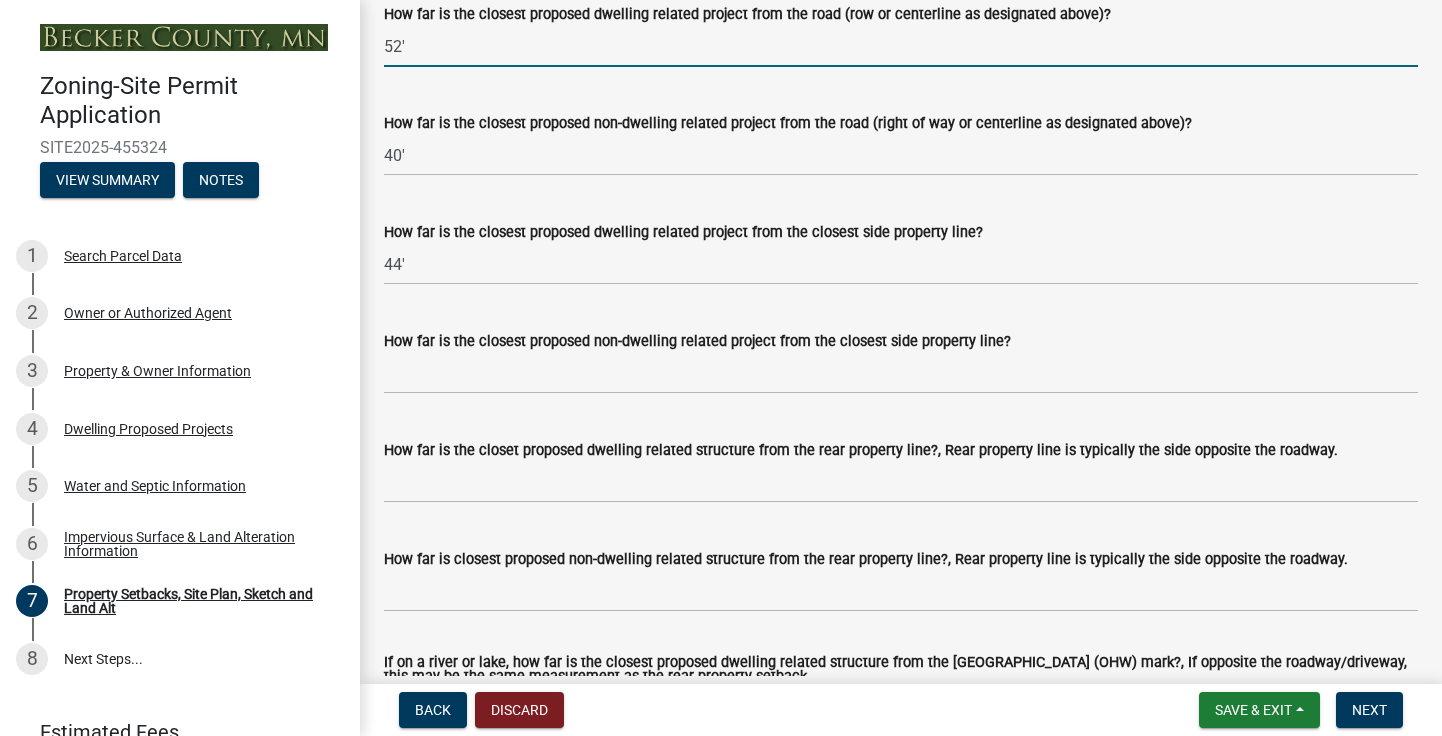 scroll, scrollTop: 4191, scrollLeft: 0, axis: vertical 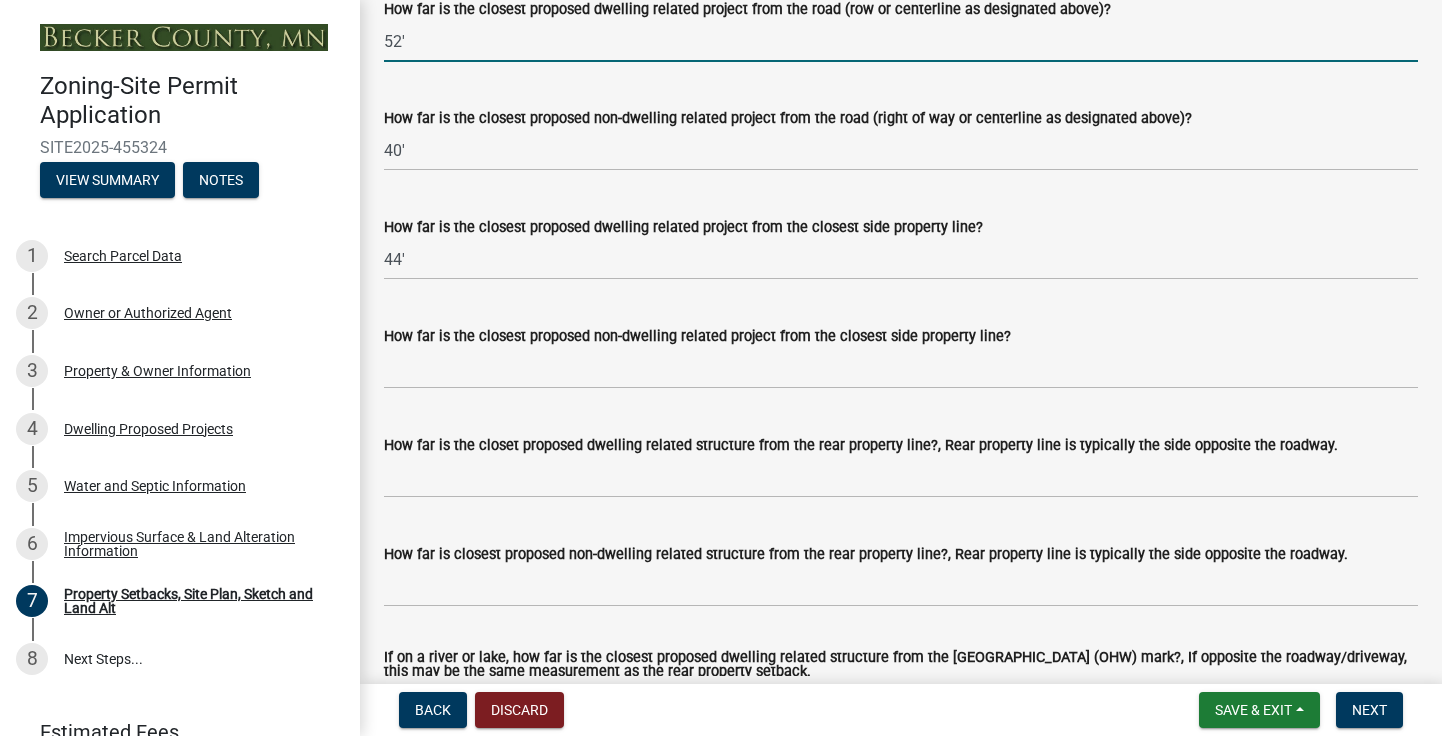 type on "52'" 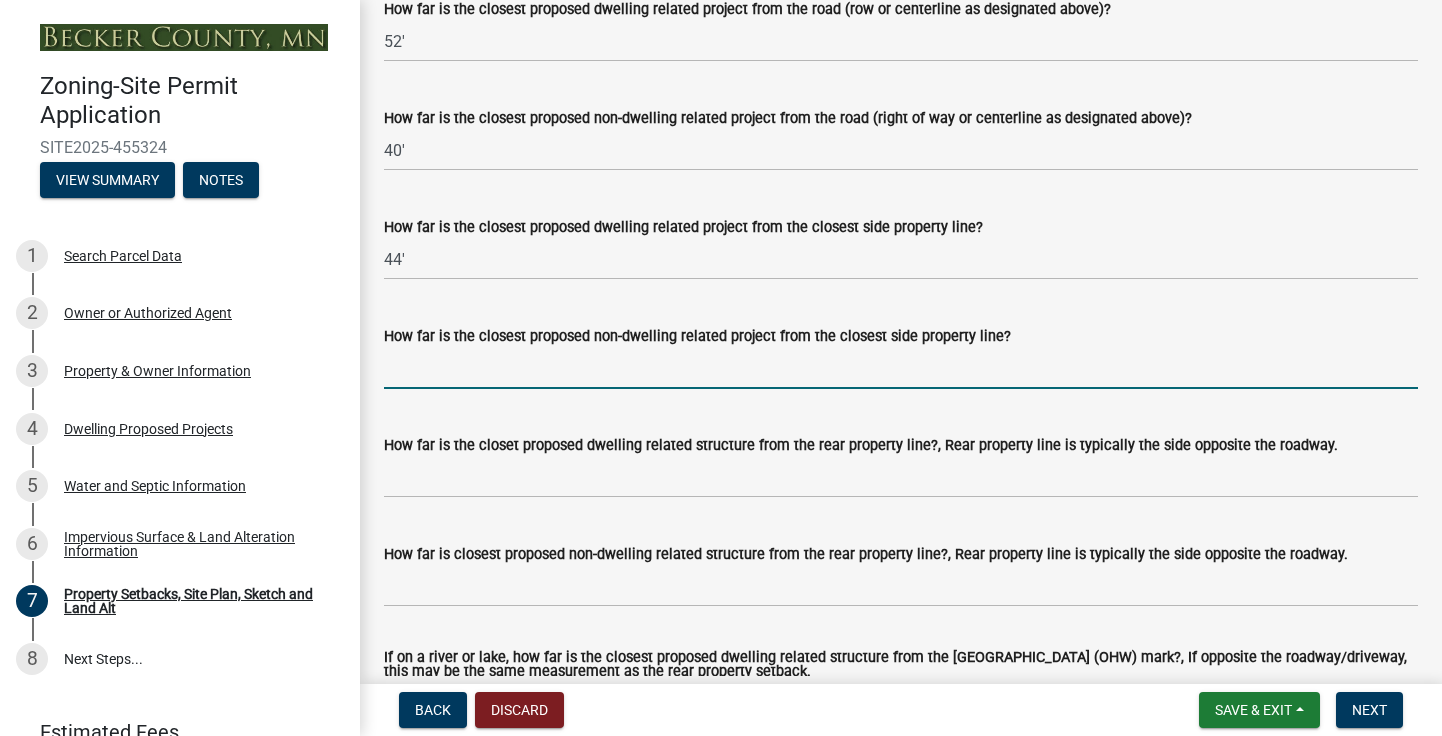 click on "How far is the closest proposed non-dwelling related project from the closest side property line?" at bounding box center [901, 368] 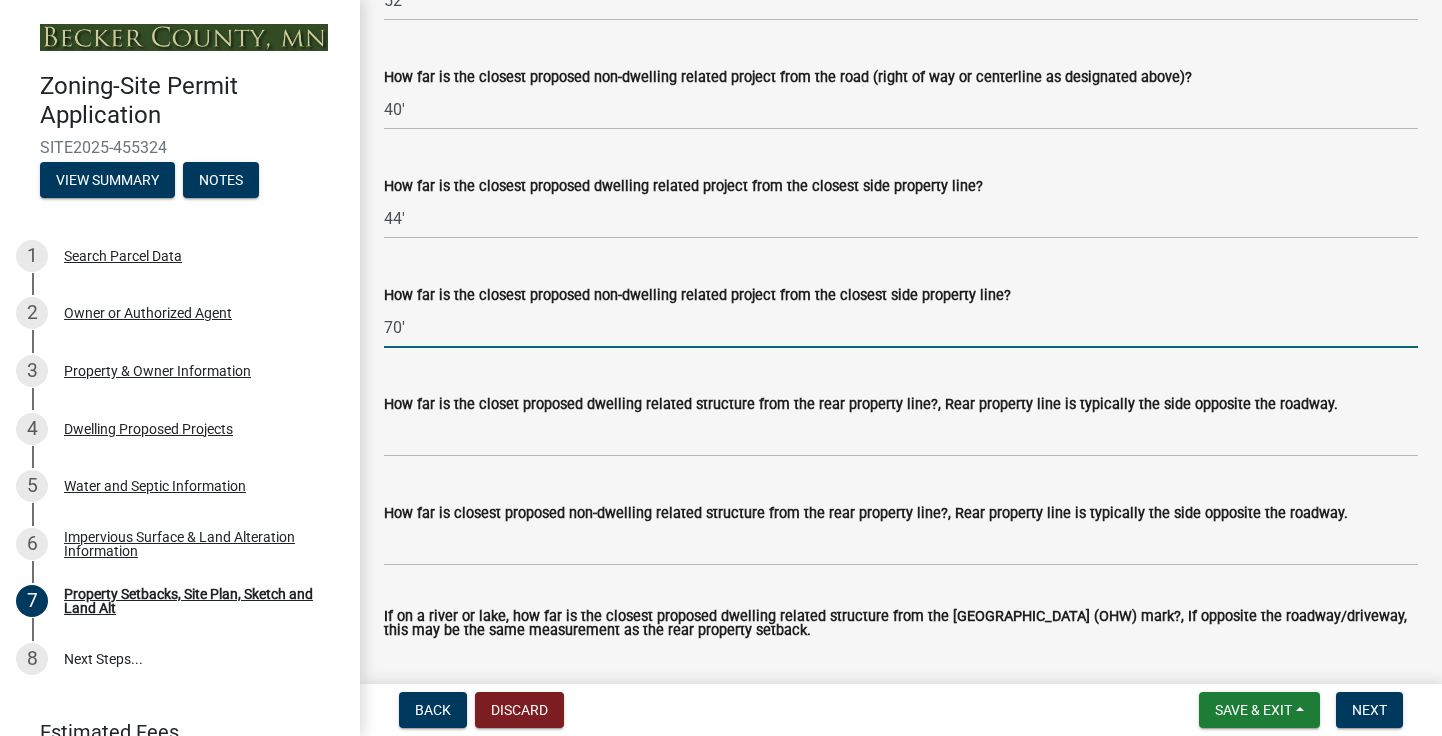 scroll, scrollTop: 4251, scrollLeft: 0, axis: vertical 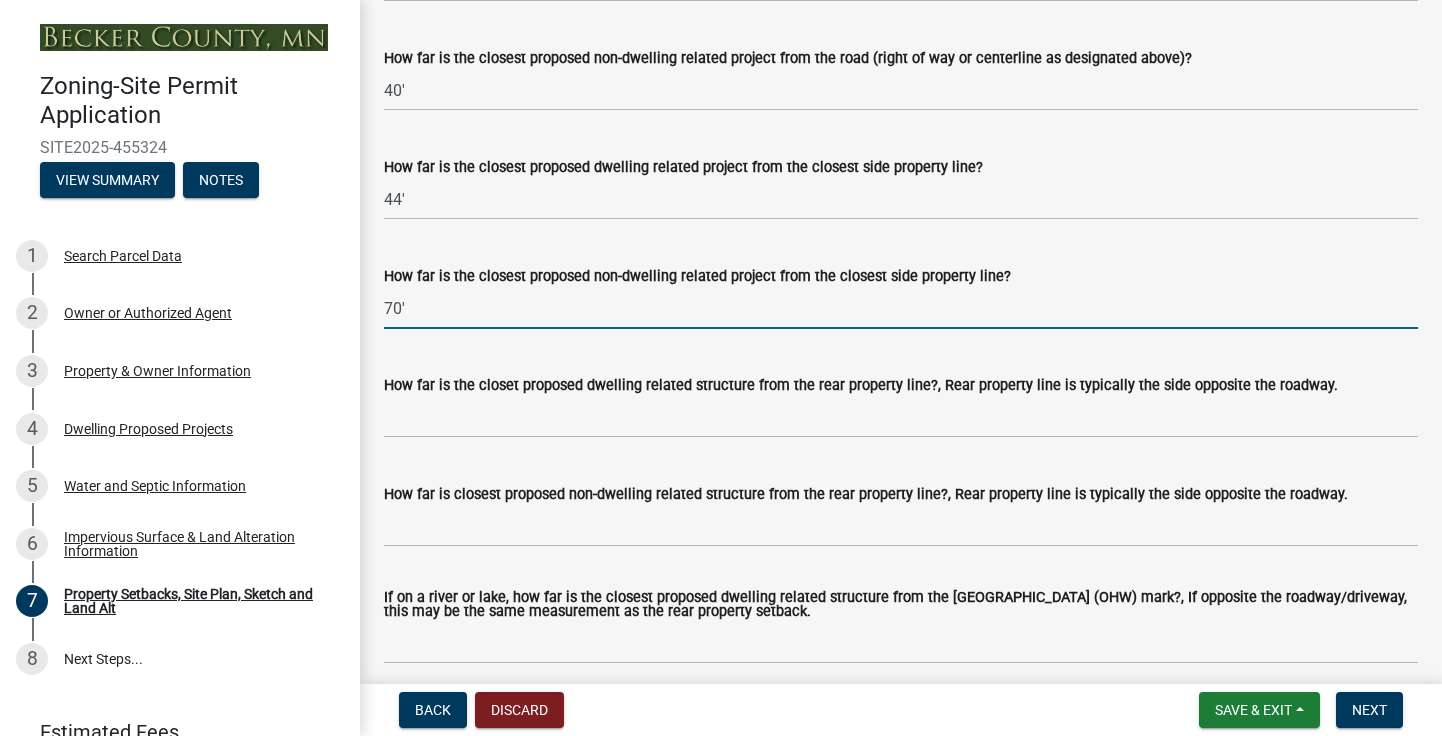 type on "70'" 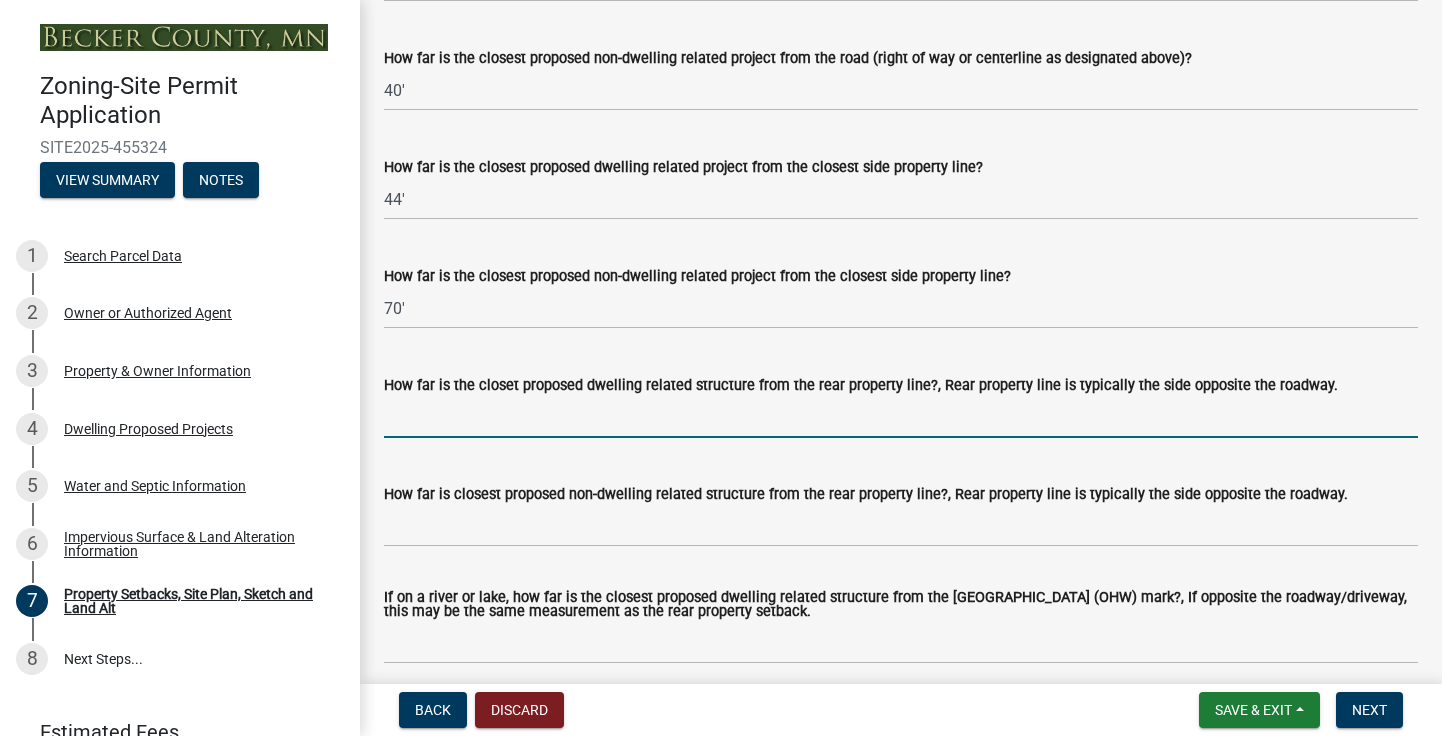 click on "How far is the closet proposed dwelling related structure from the rear property line?, Rear property line is typically the side opposite the roadway." at bounding box center (901, 417) 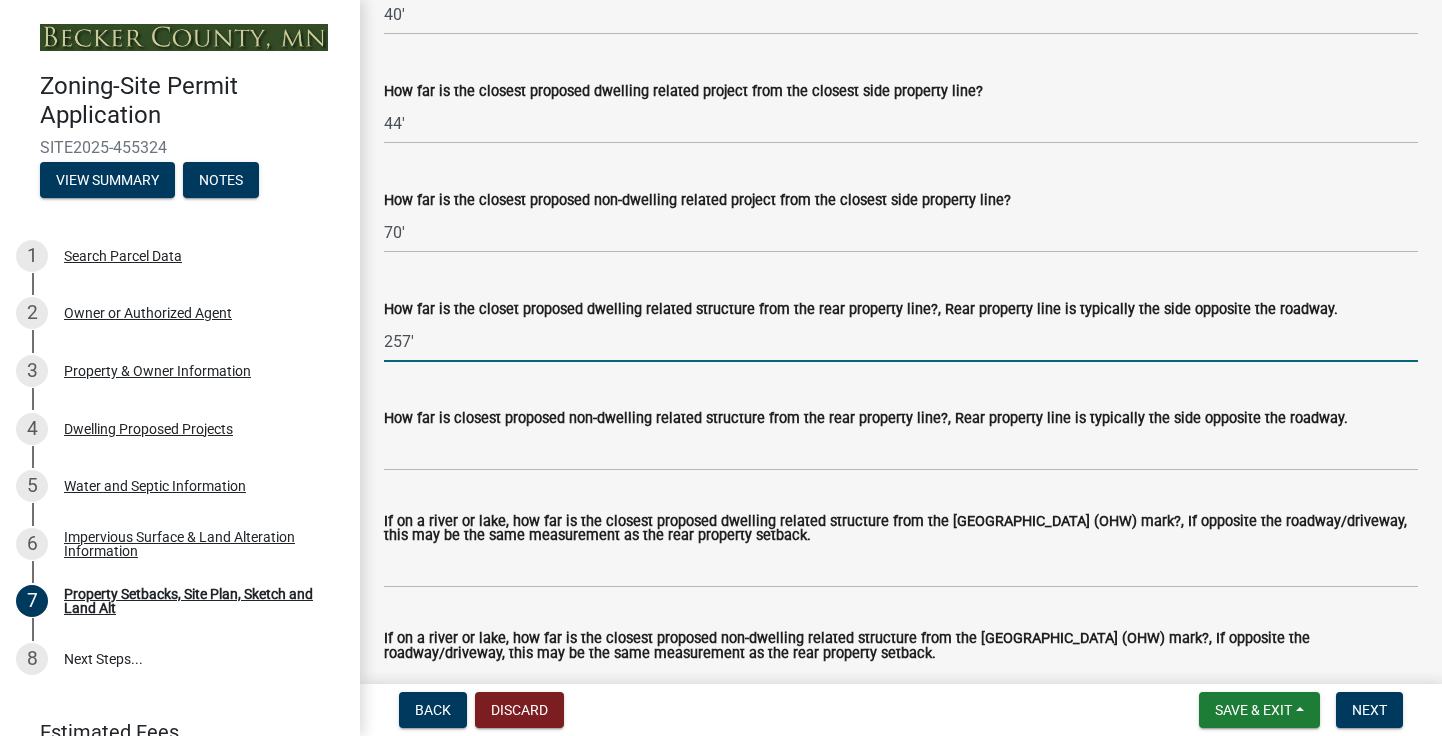 scroll, scrollTop: 4333, scrollLeft: 0, axis: vertical 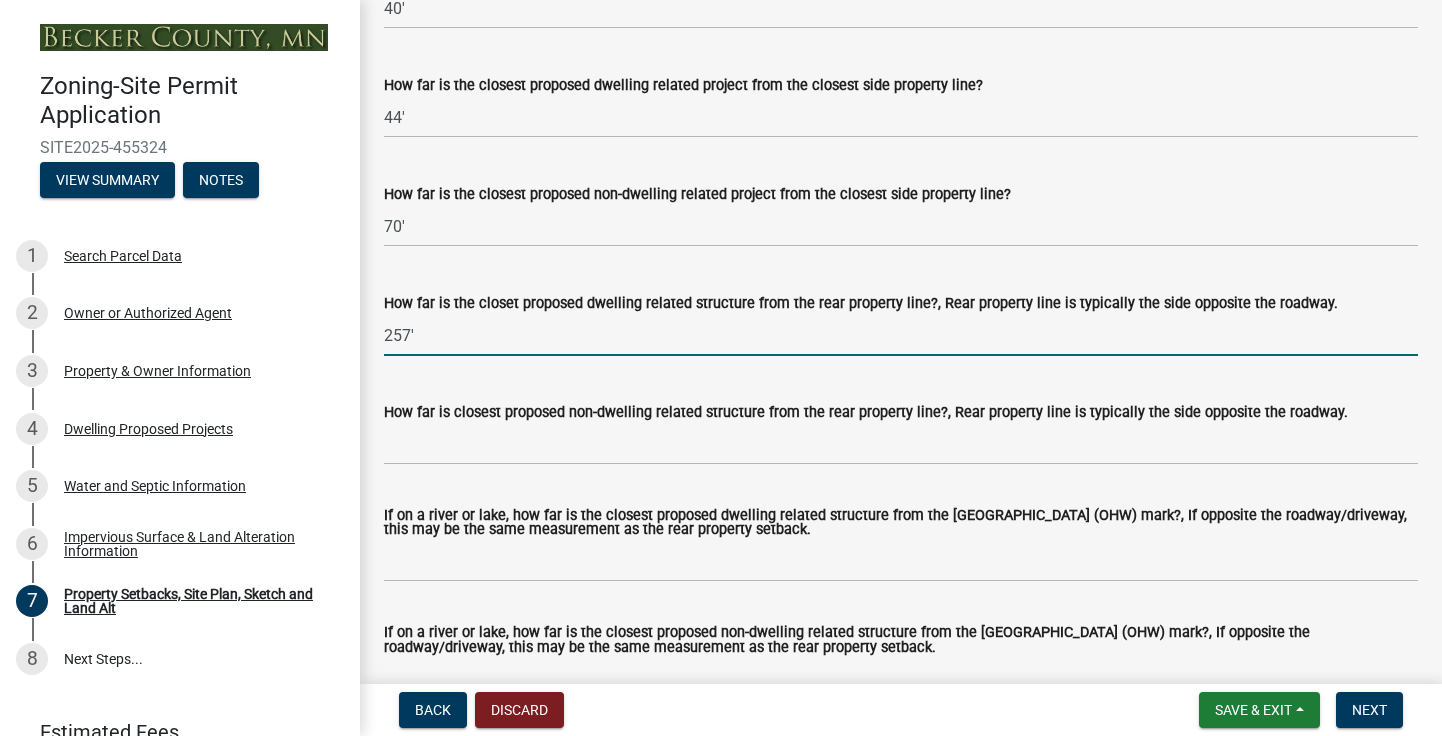 type on "257'" 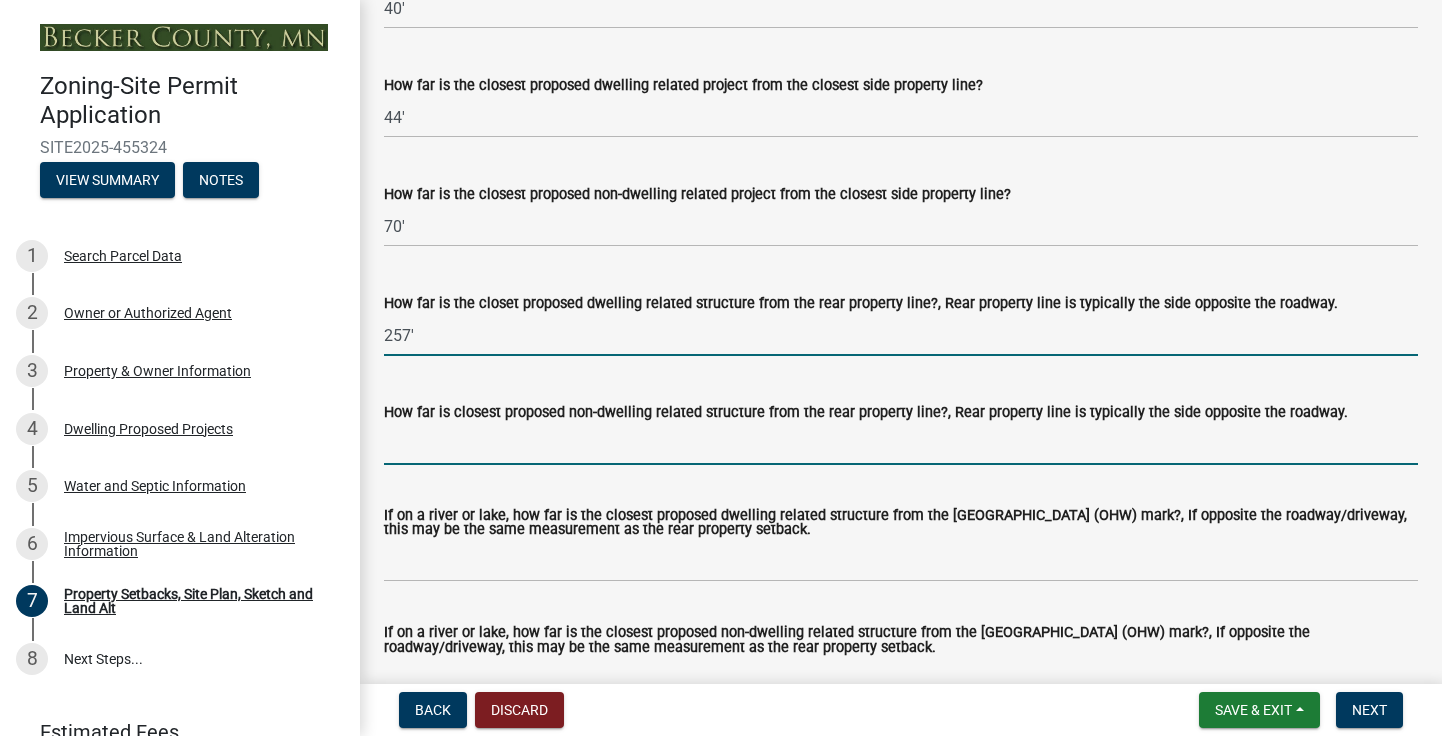 click on "How far is closest proposed non-dwelling related structure from the rear property line?, Rear property line is typically the side opposite the roadway." at bounding box center [901, 444] 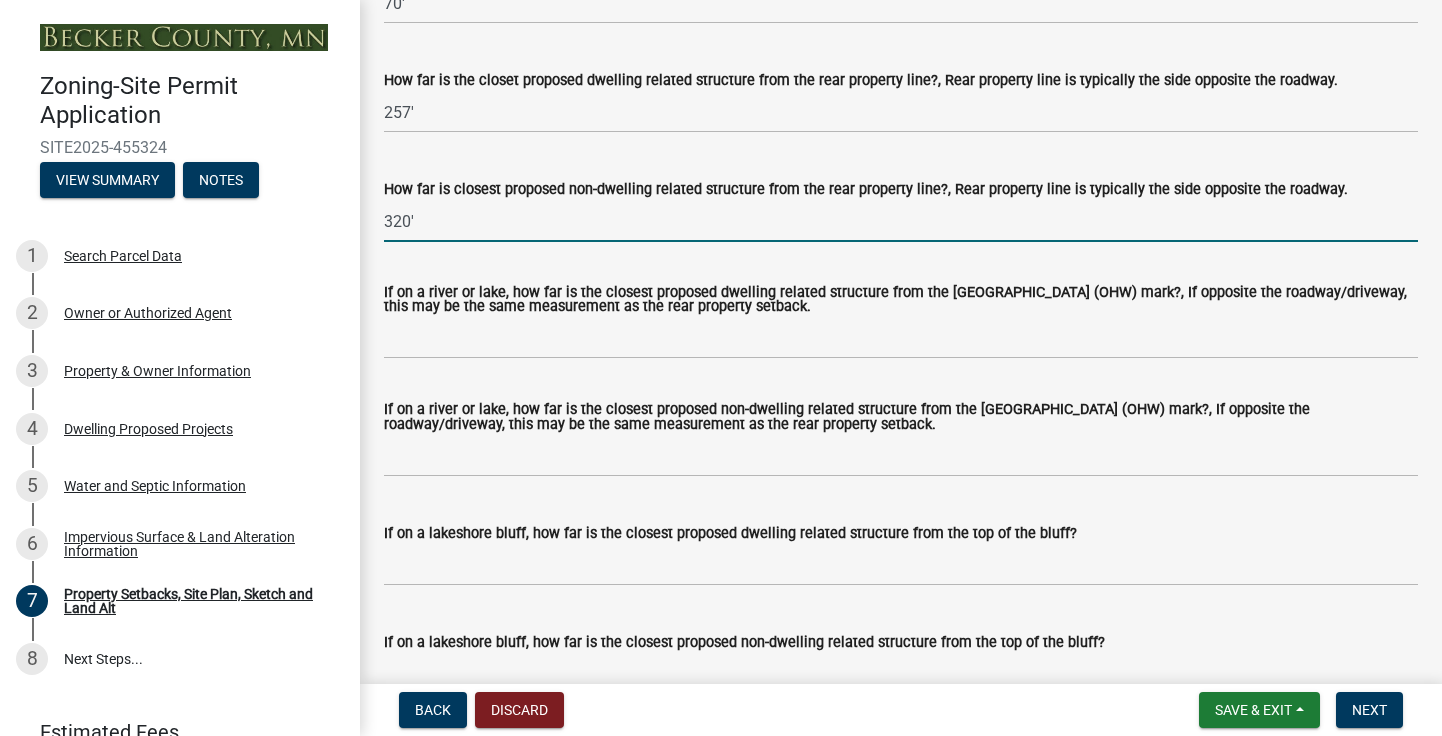 scroll, scrollTop: 4557, scrollLeft: 0, axis: vertical 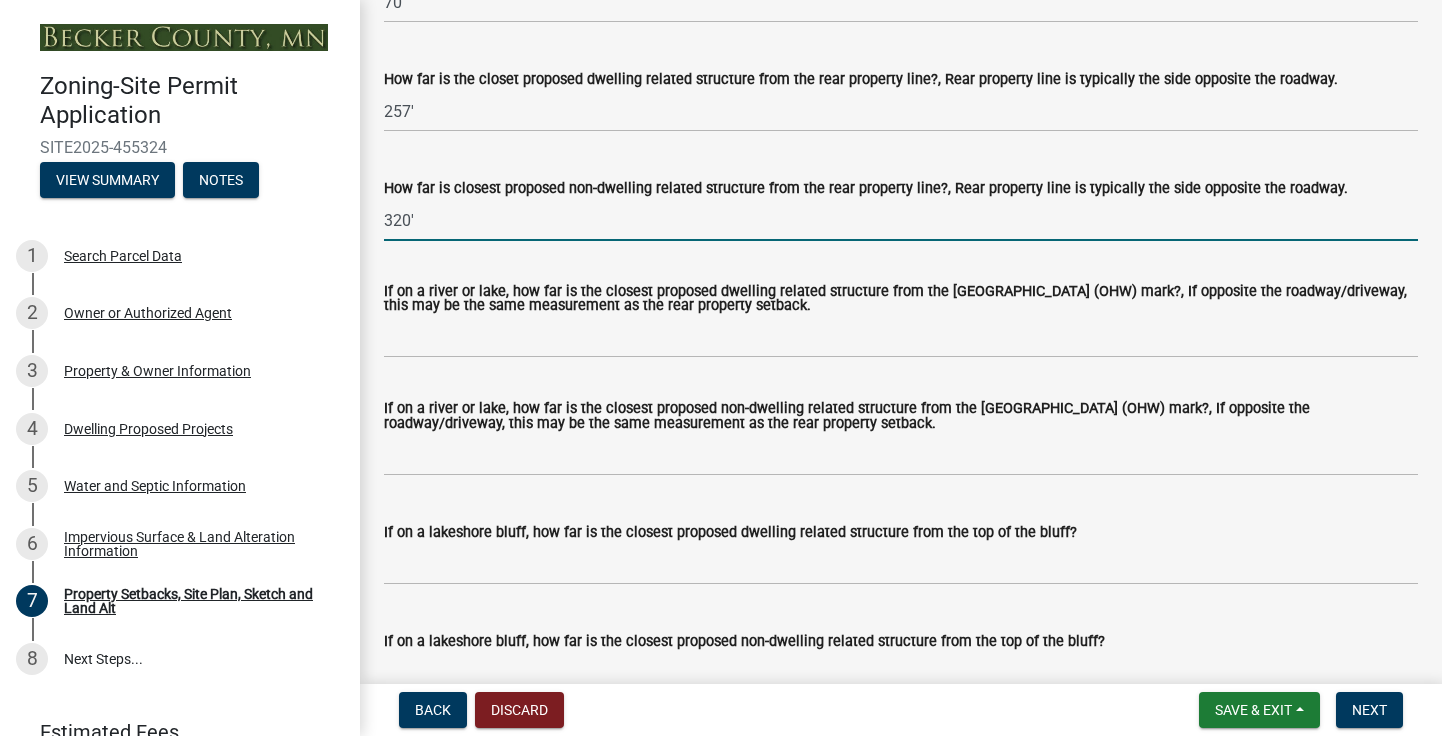type on "320'" 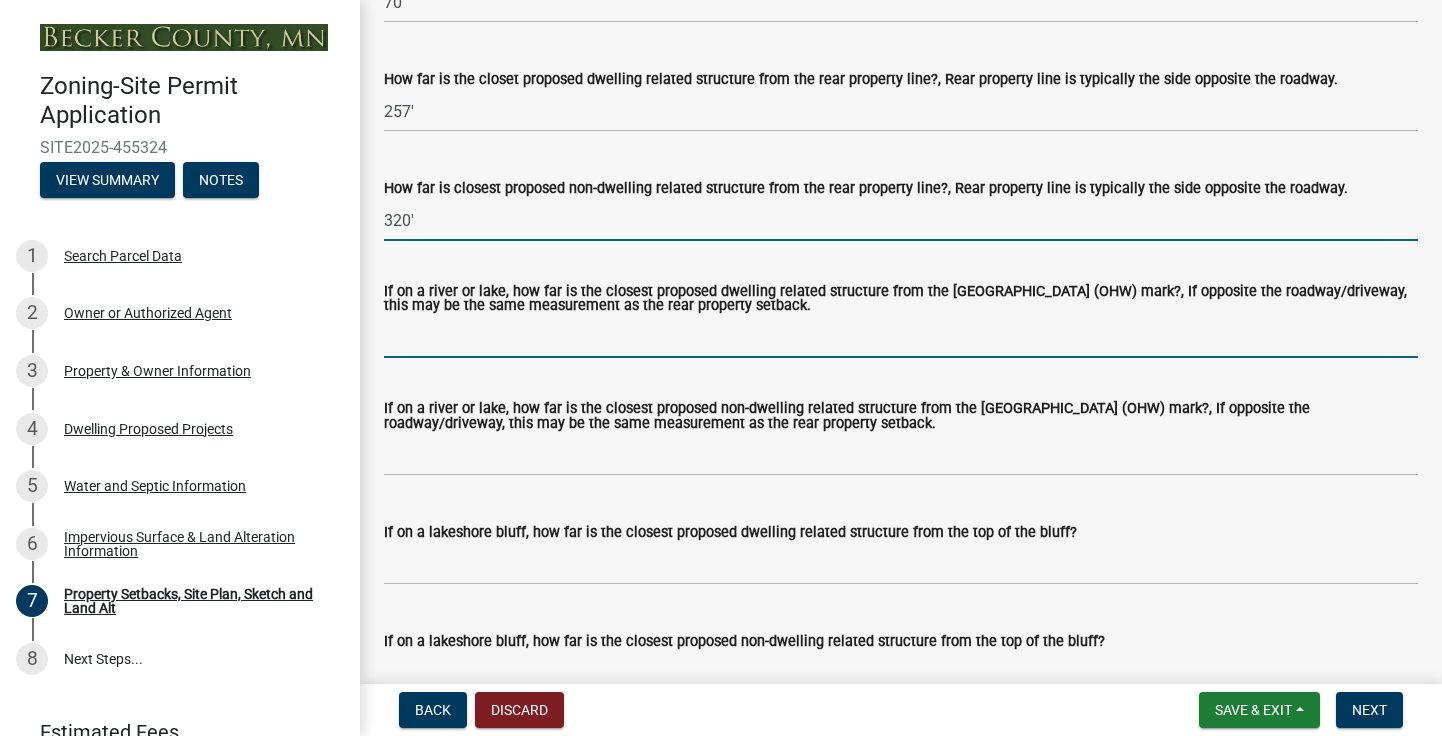 click on "If on a river or lake, how far is the closest proposed dwelling related structure from the [GEOGRAPHIC_DATA] (OHW) mark?, If opposite the roadway/driveway, this may be the same measurement as the rear property setback." at bounding box center [901, 337] 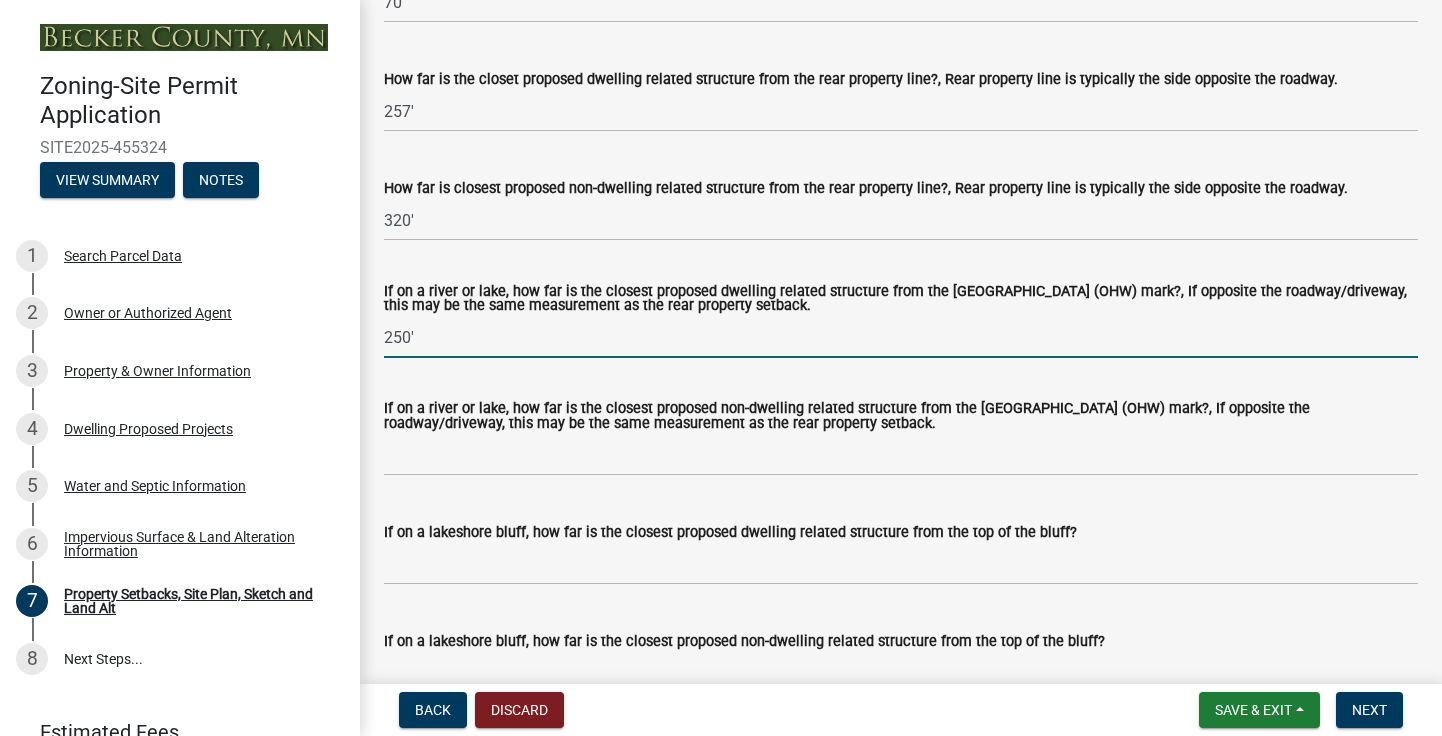 type on "250'" 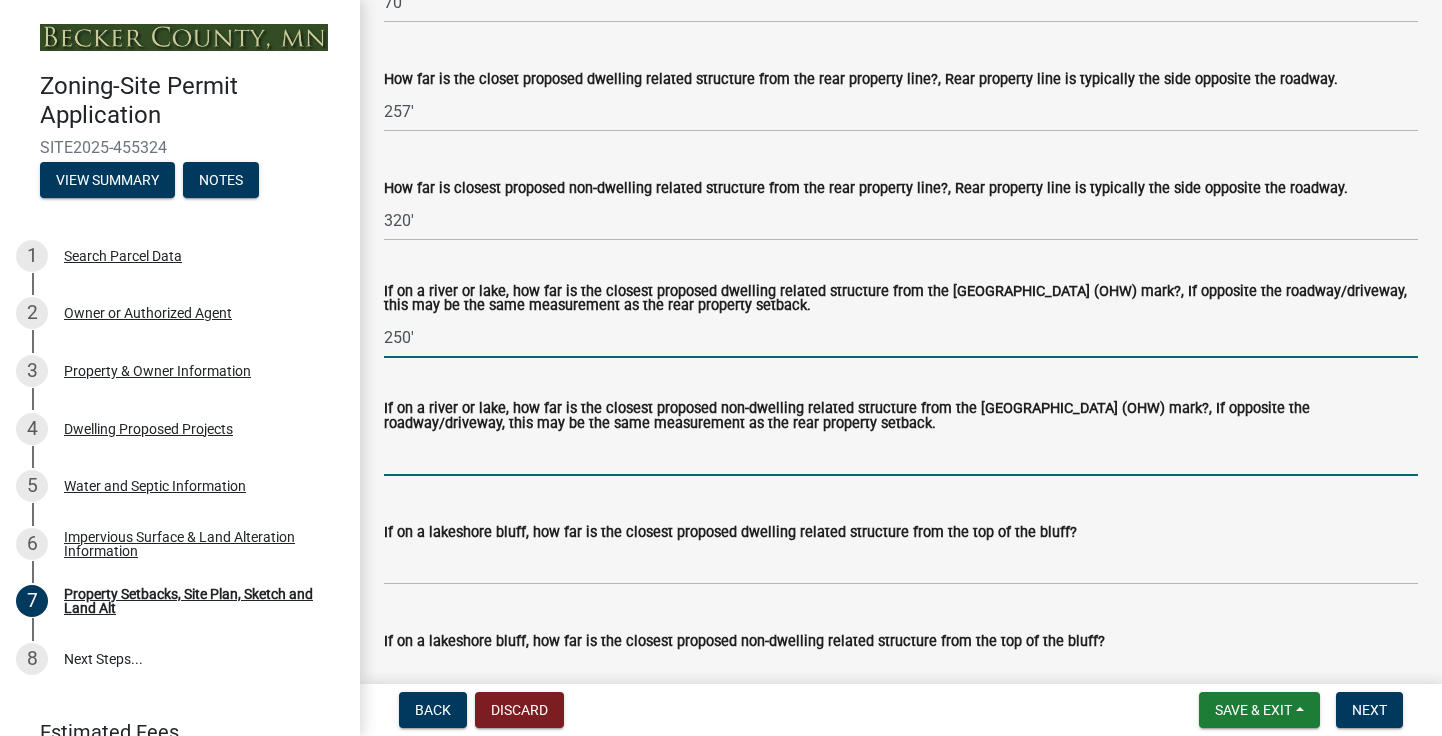 click on "If on a river or lake, how far is the closest proposed non-dwelling related structure from the [GEOGRAPHIC_DATA] (OHW) mark?, If opposite the roadway/driveway, this may be the same measurement as the rear property setback." at bounding box center (901, 455) 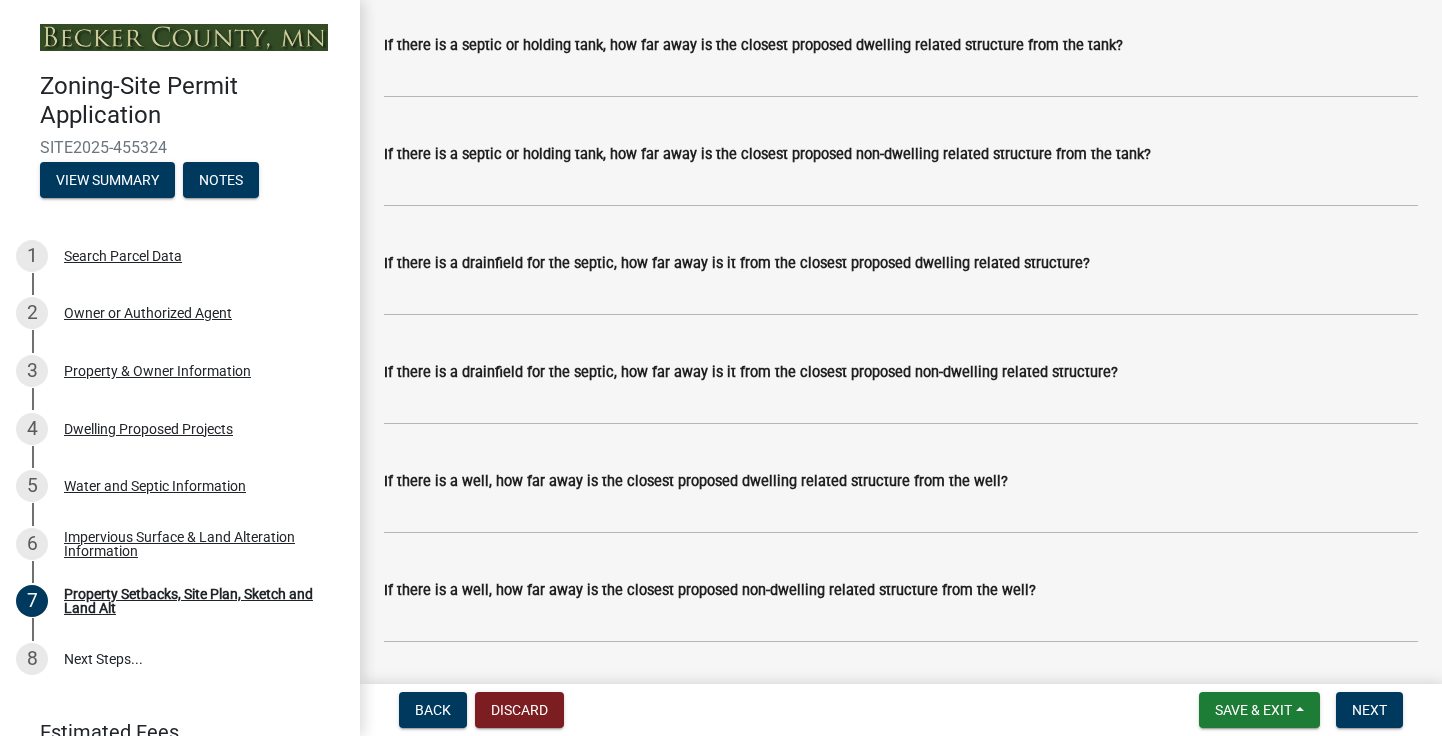 scroll, scrollTop: 5479, scrollLeft: 0, axis: vertical 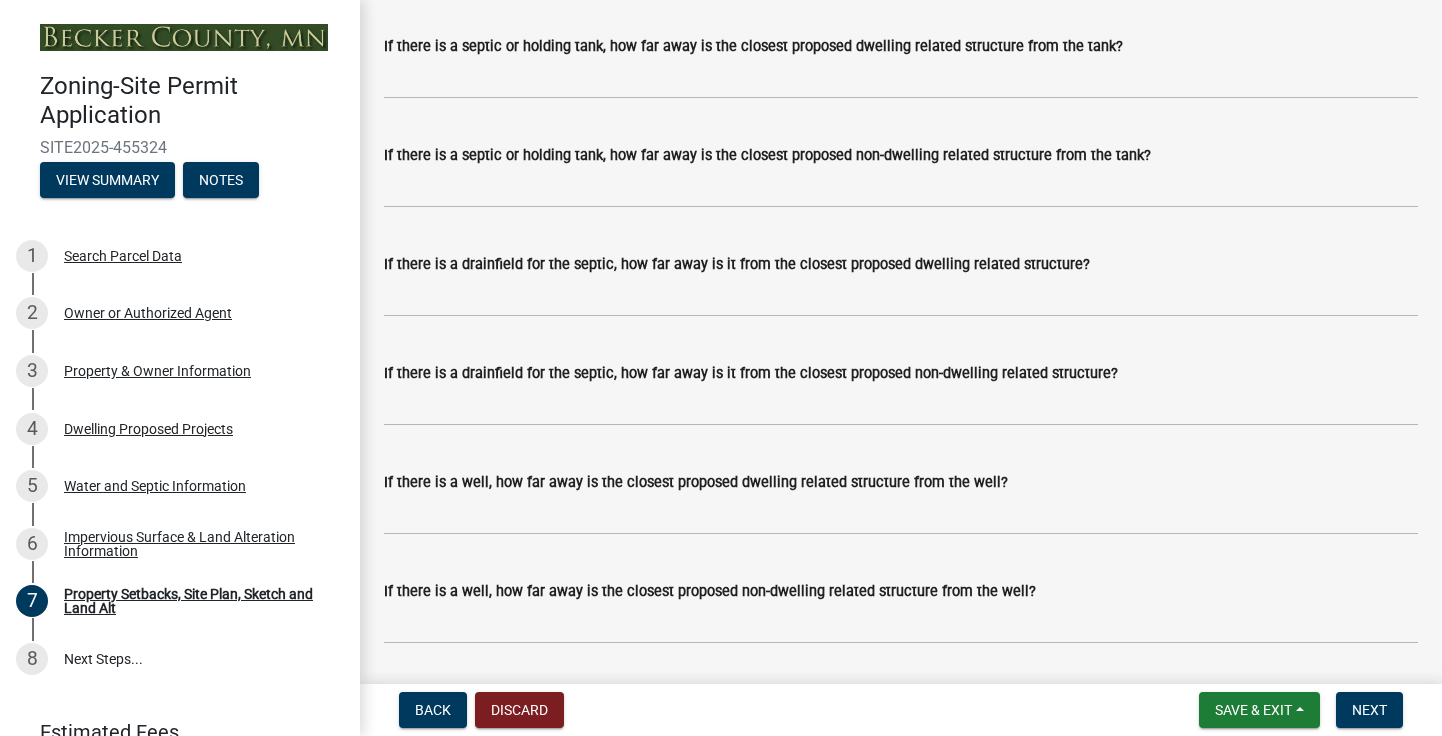 type on "236'" 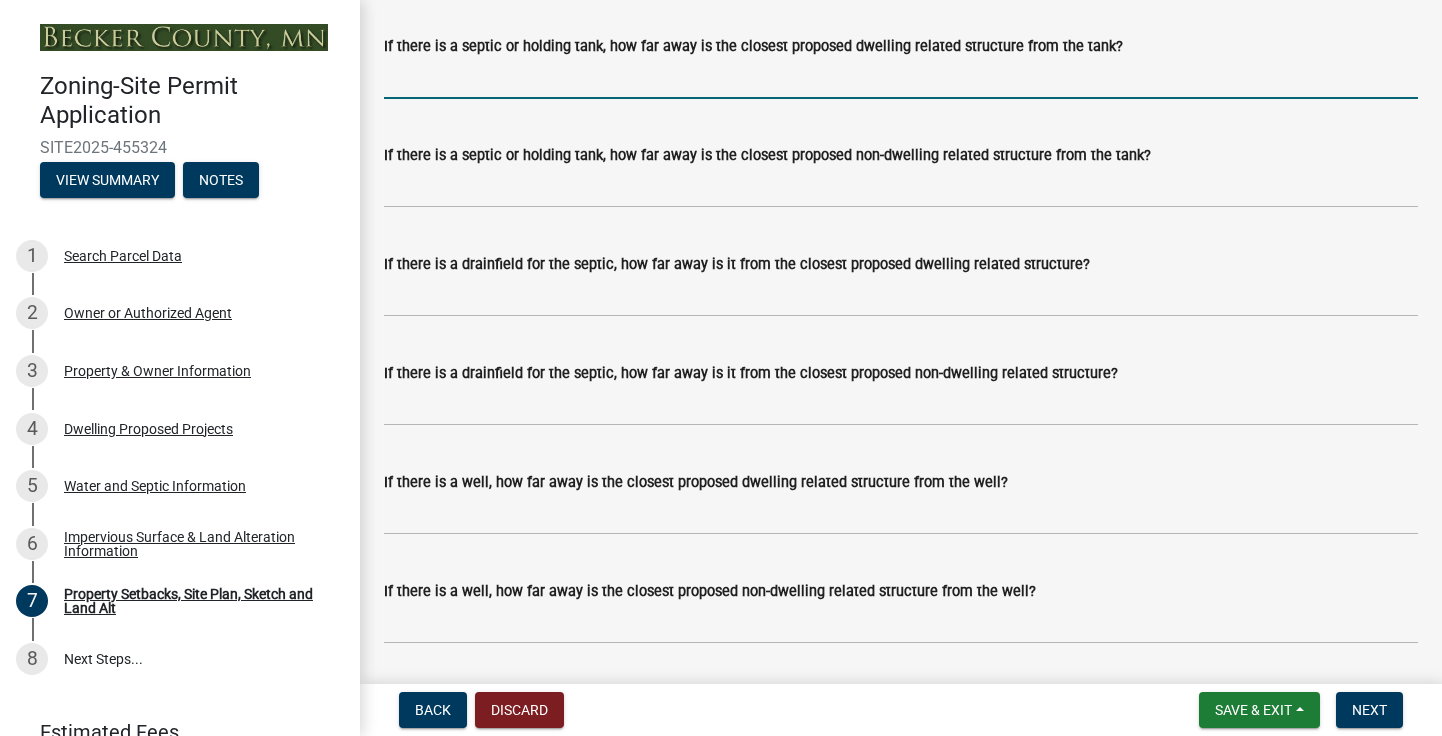 click on "If there is a septic or holding tank, how far away is the closest proposed dwelling related structure from the tank?" at bounding box center [901, 78] 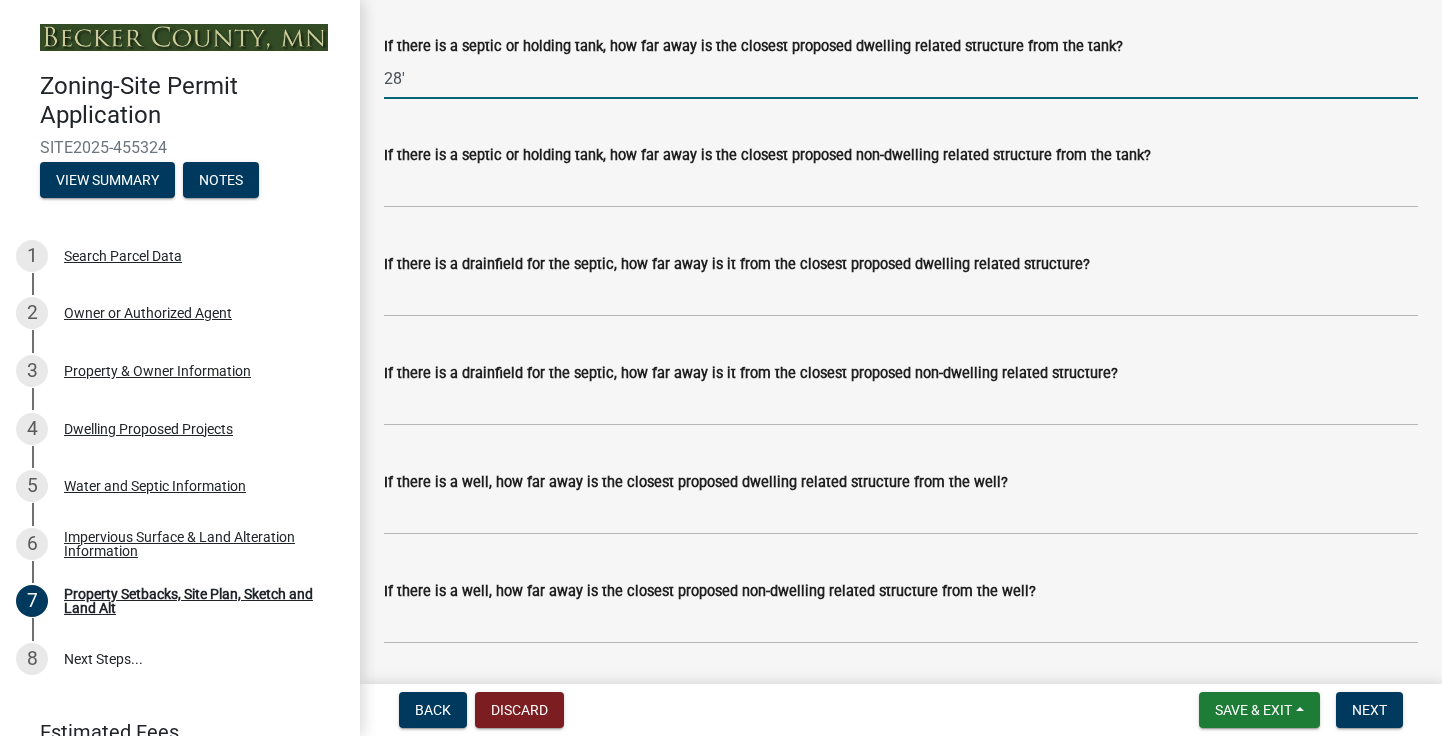 type on "28'" 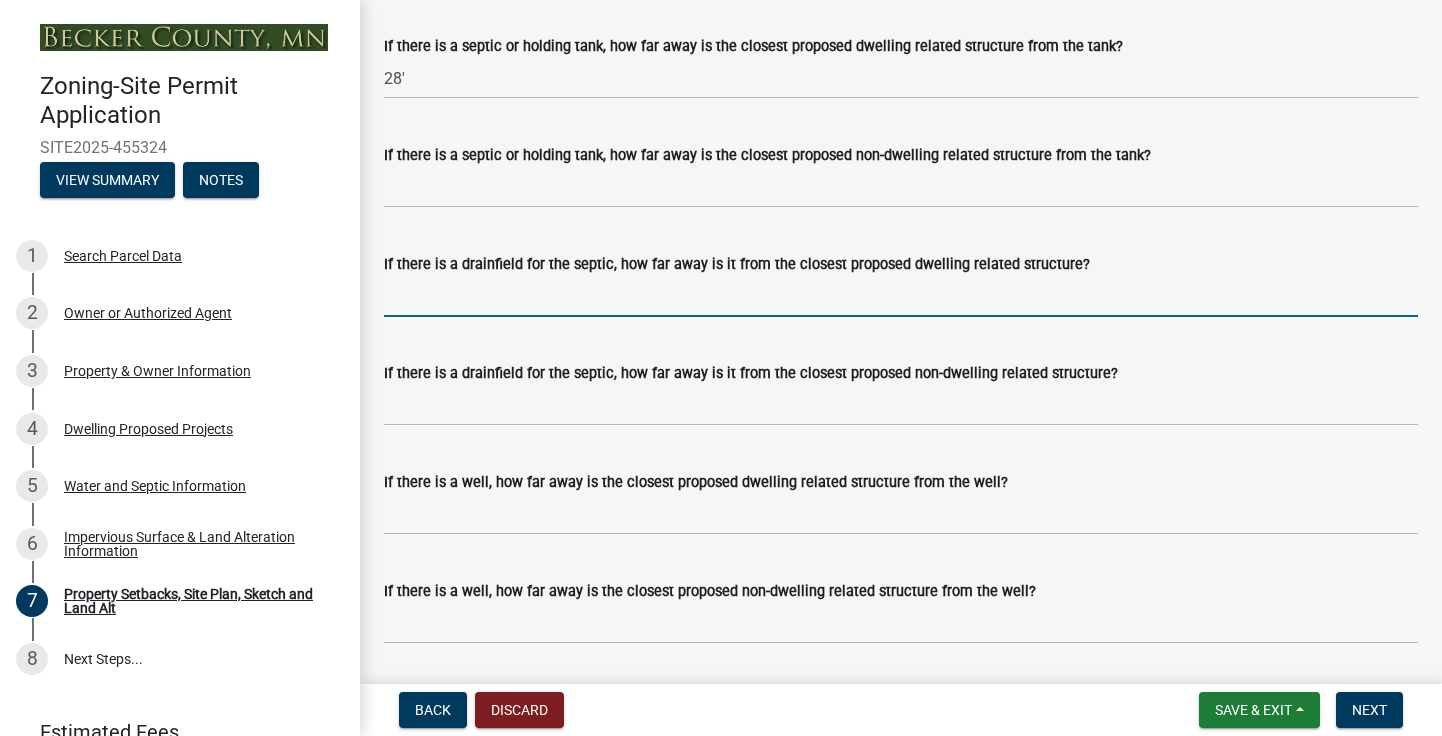 click on "If there is a drainfield for the septic, how far away is it from the closest proposed dwelling related structure?" at bounding box center (901, 296) 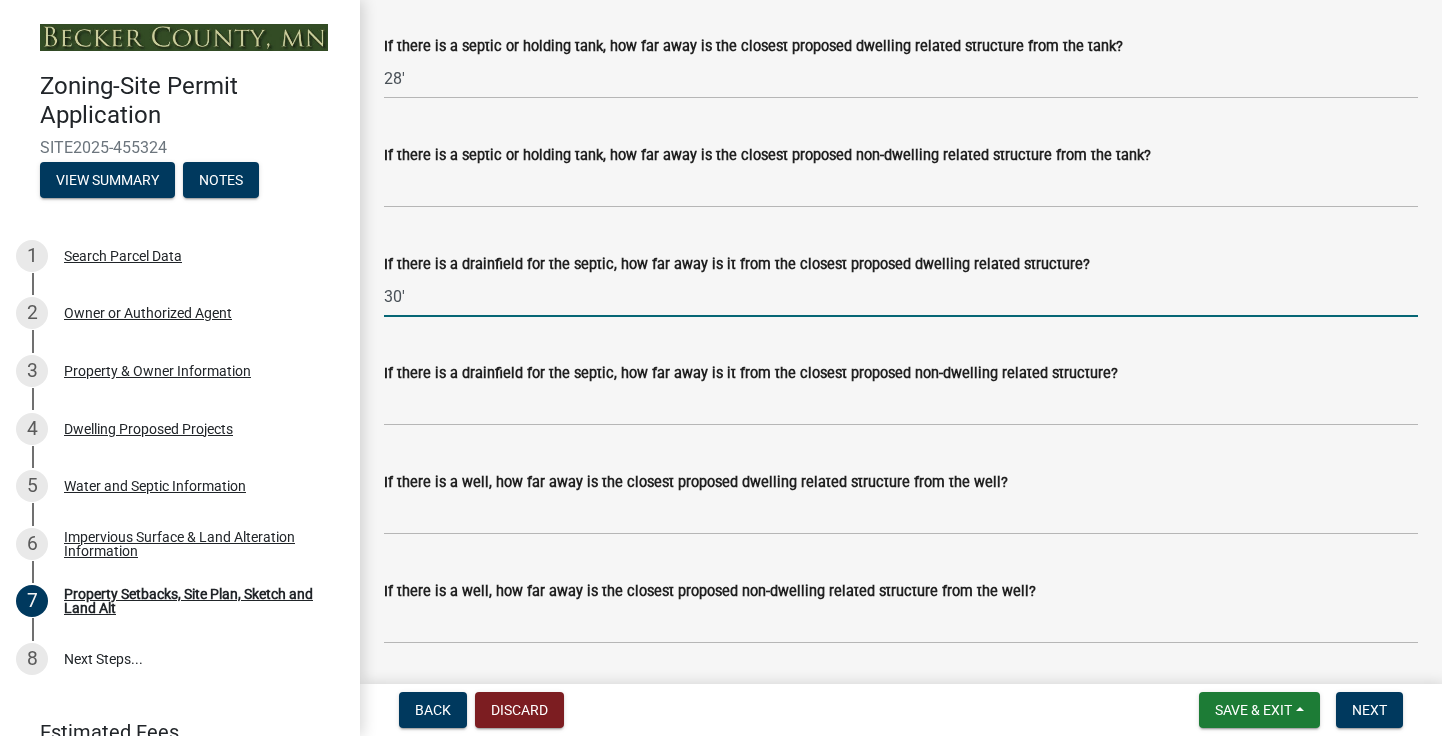 type on "30'" 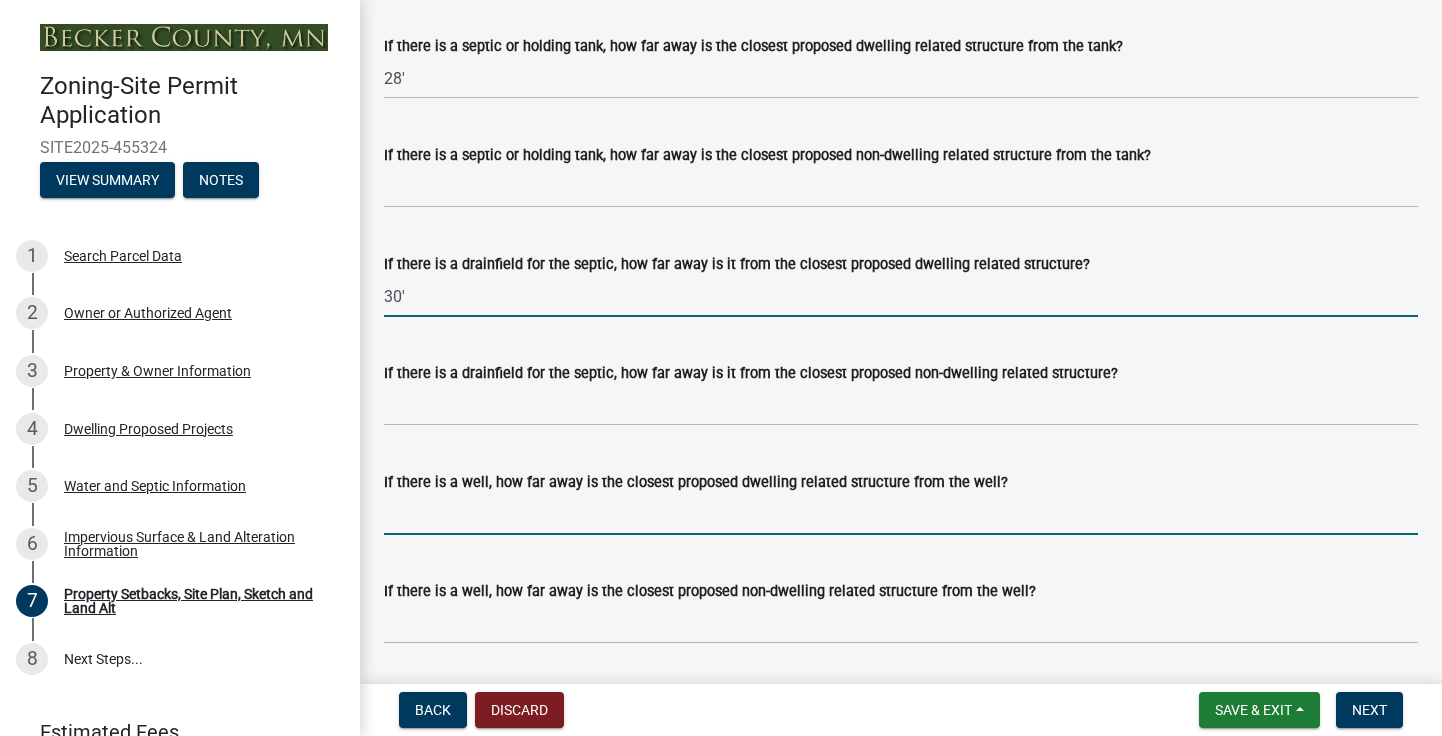 click on "If there is a well, how far away is the closest proposed dwelling related structure from the well?" at bounding box center [901, 514] 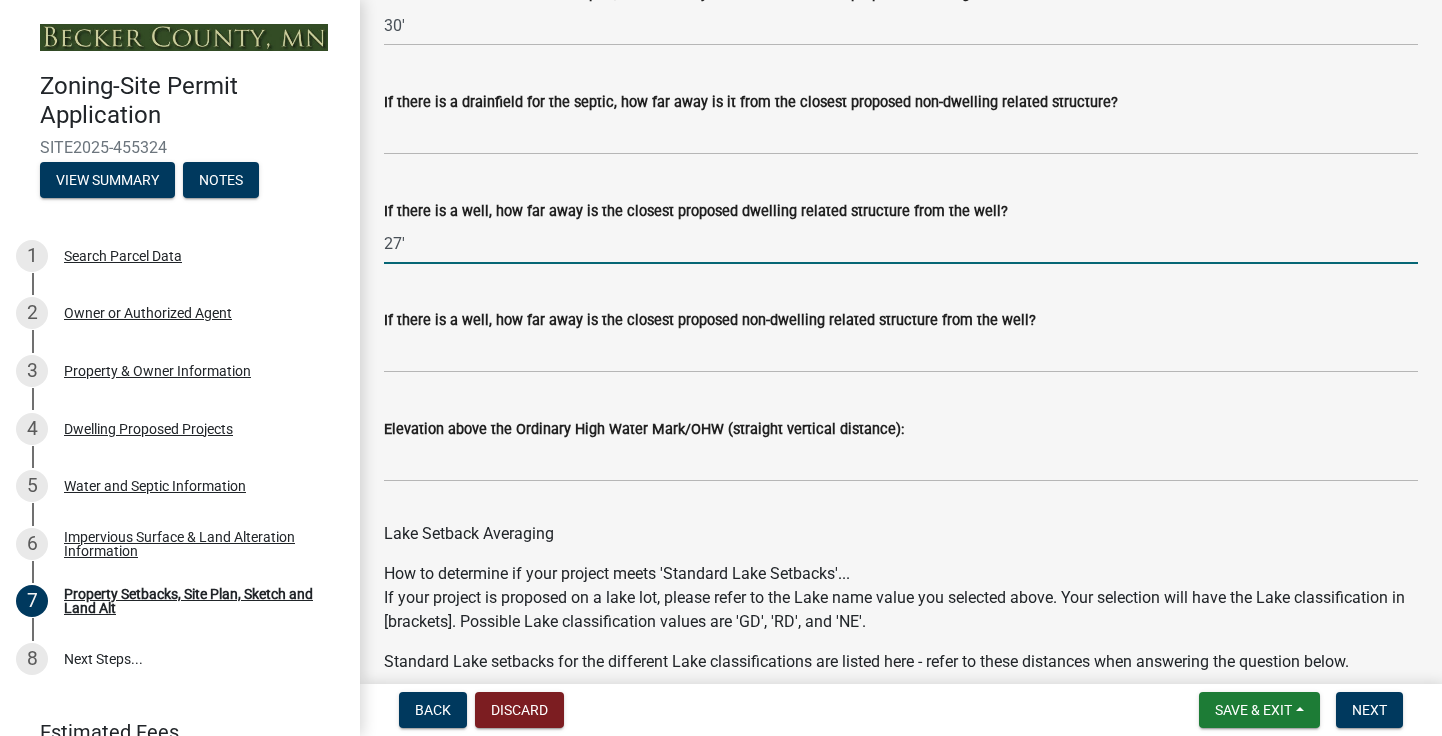 scroll, scrollTop: 5767, scrollLeft: 0, axis: vertical 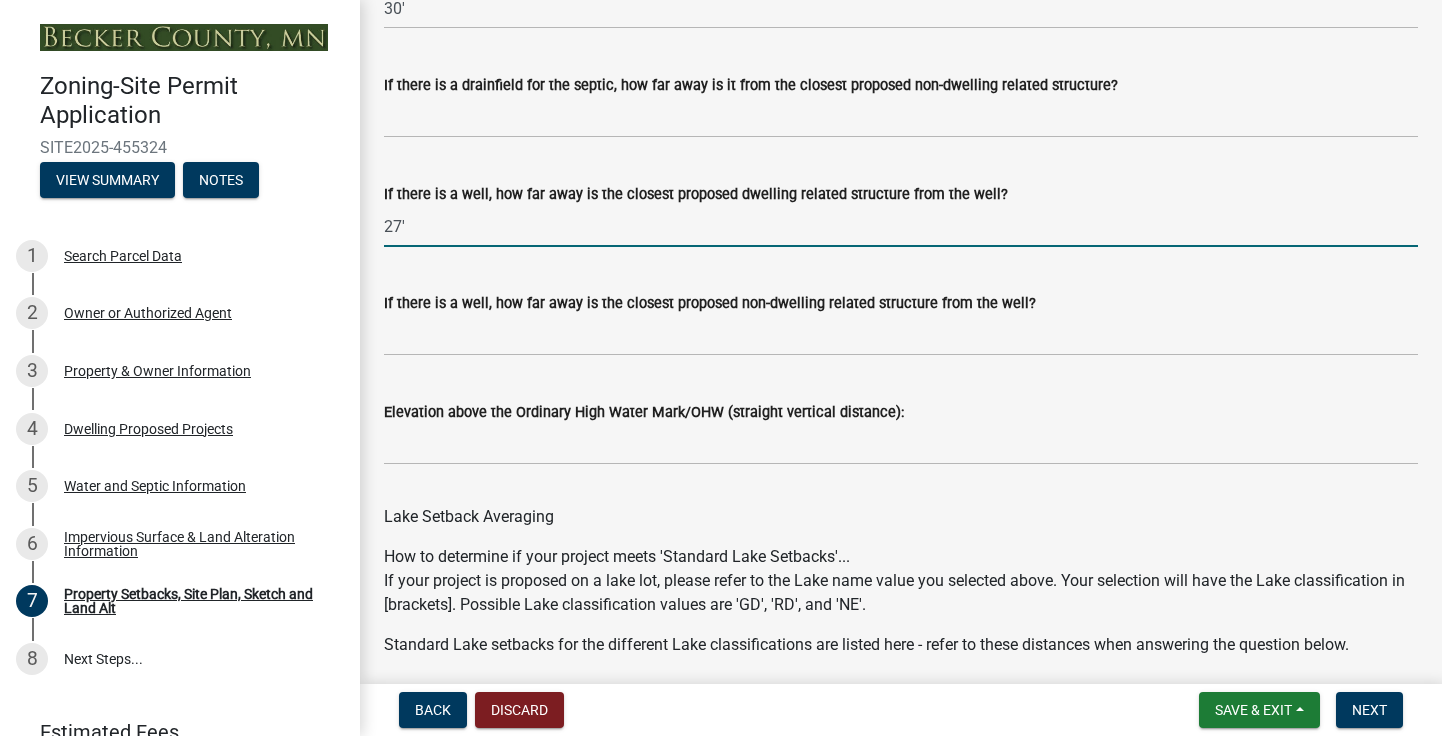type on "27'" 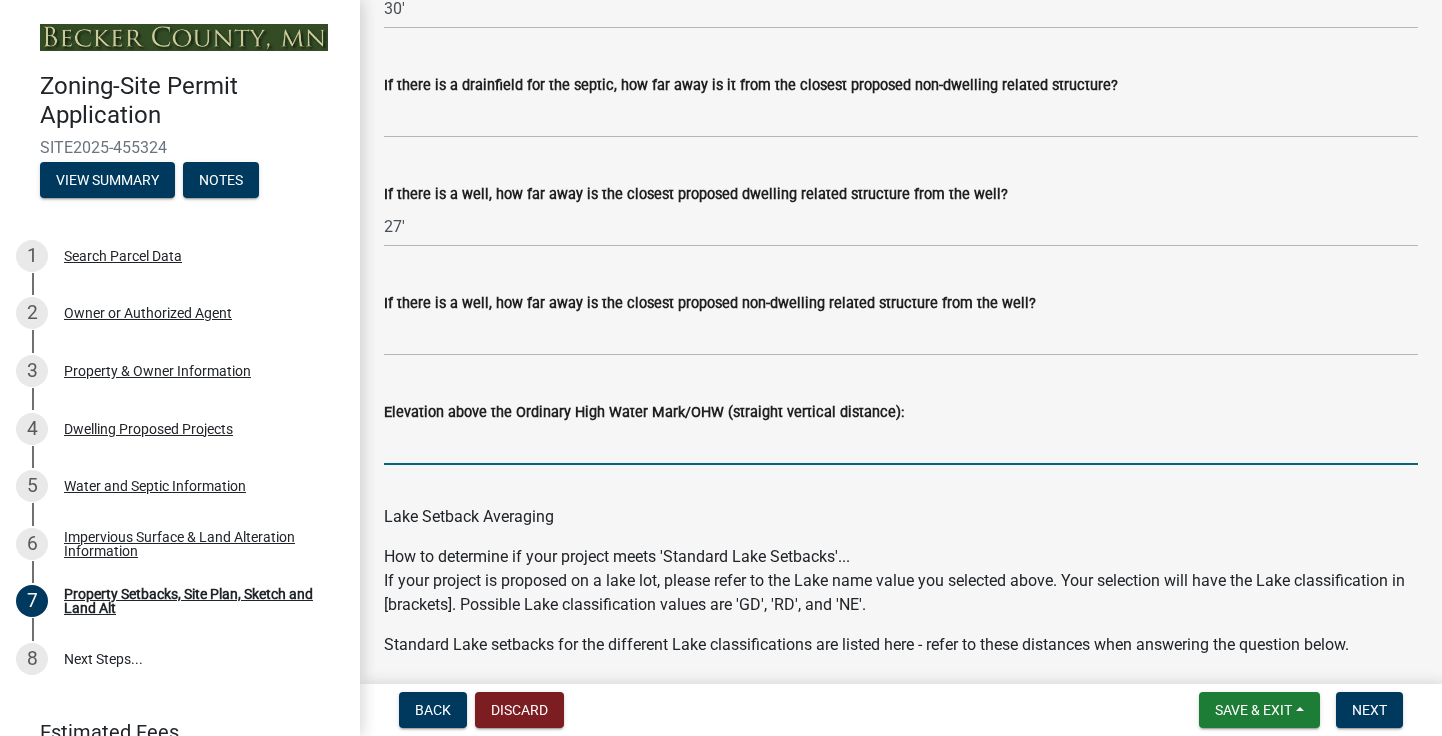 click on "Elevation above the Ordinary High Water Mark/OHW (straight vertical distance):" at bounding box center (901, 444) 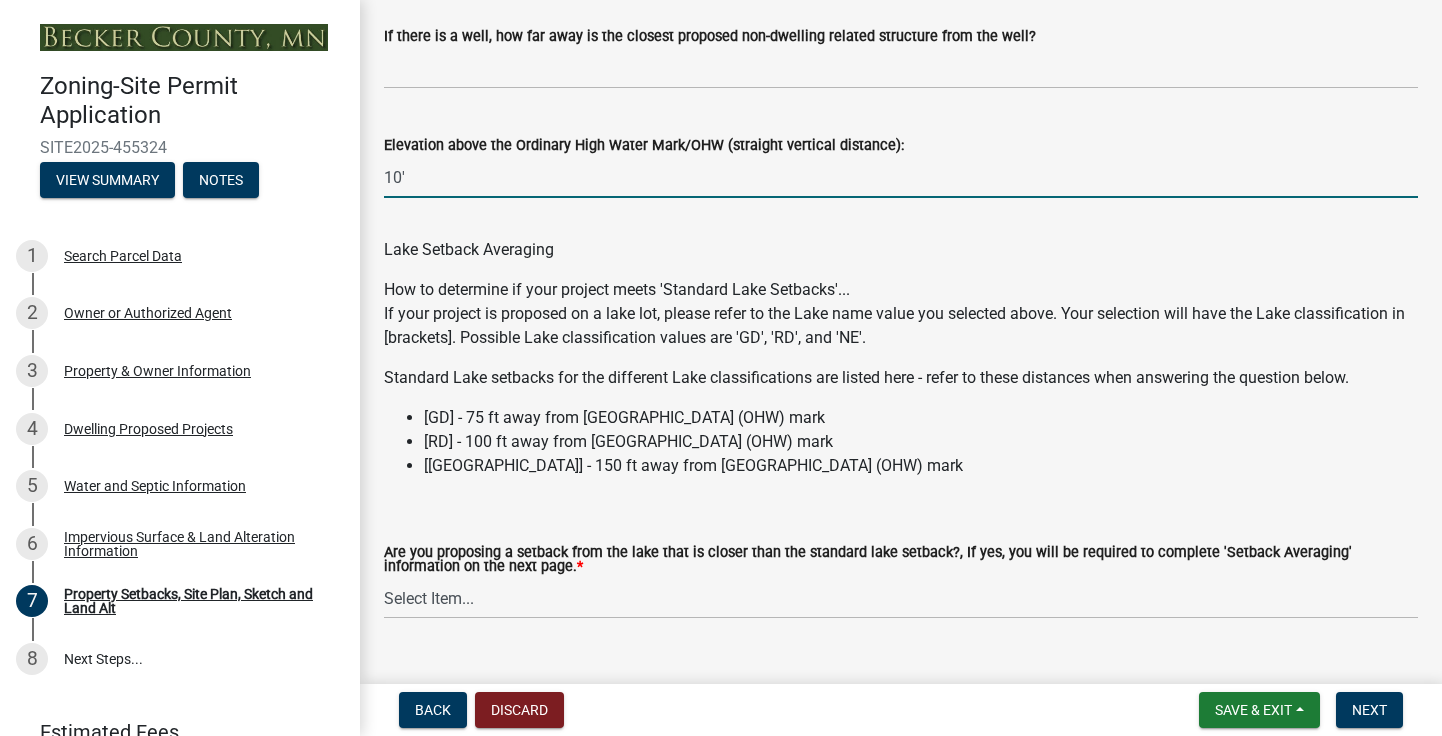 scroll, scrollTop: 6043, scrollLeft: 0, axis: vertical 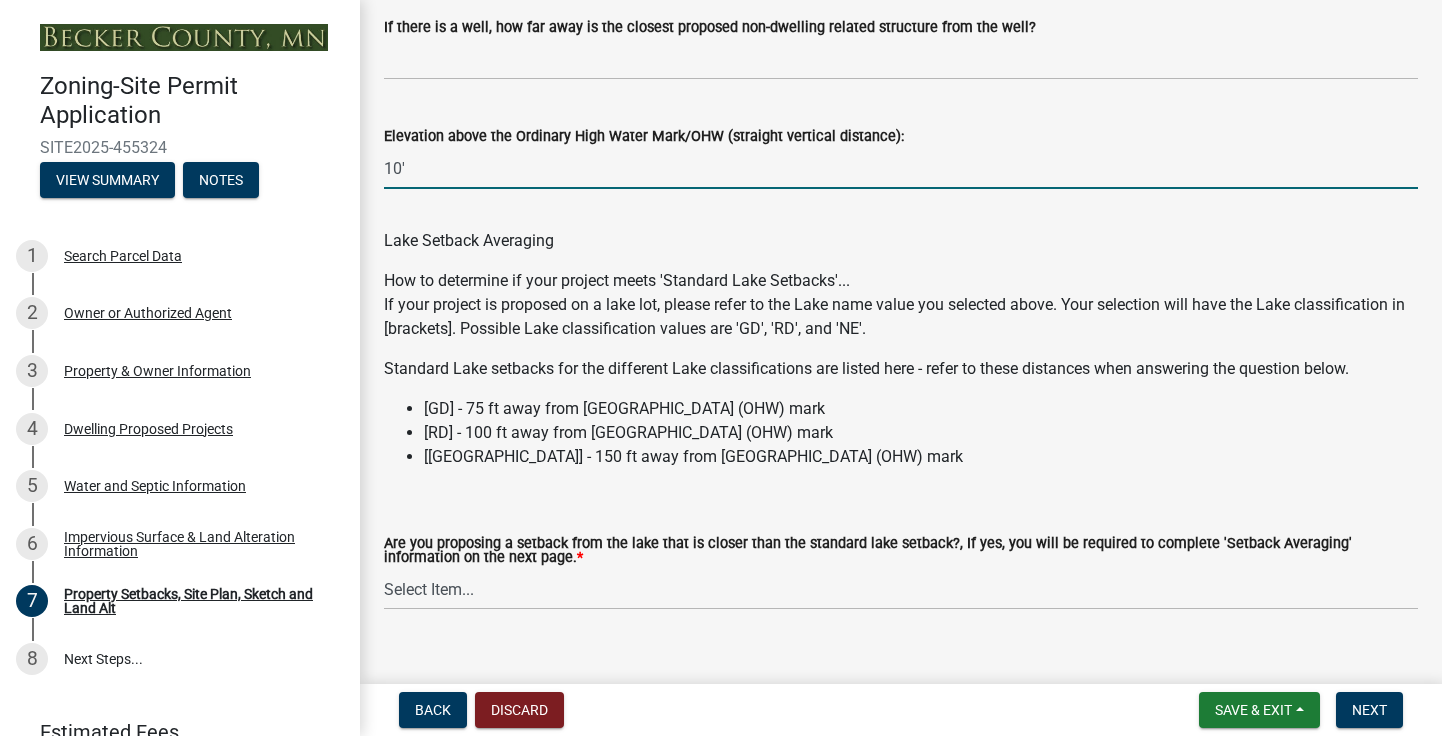 type on "10'" 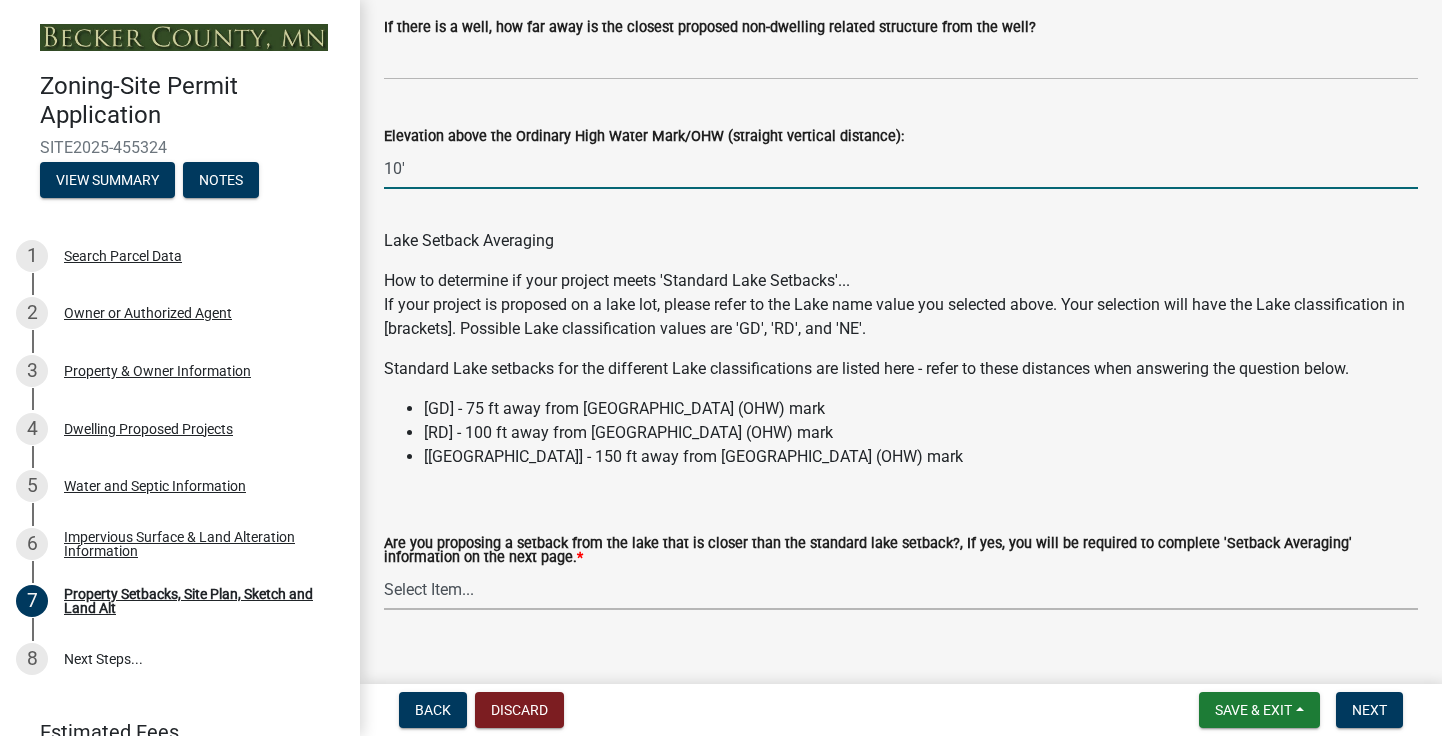 click on "Select Item...   Yes   No   N/A" at bounding box center [901, 589] 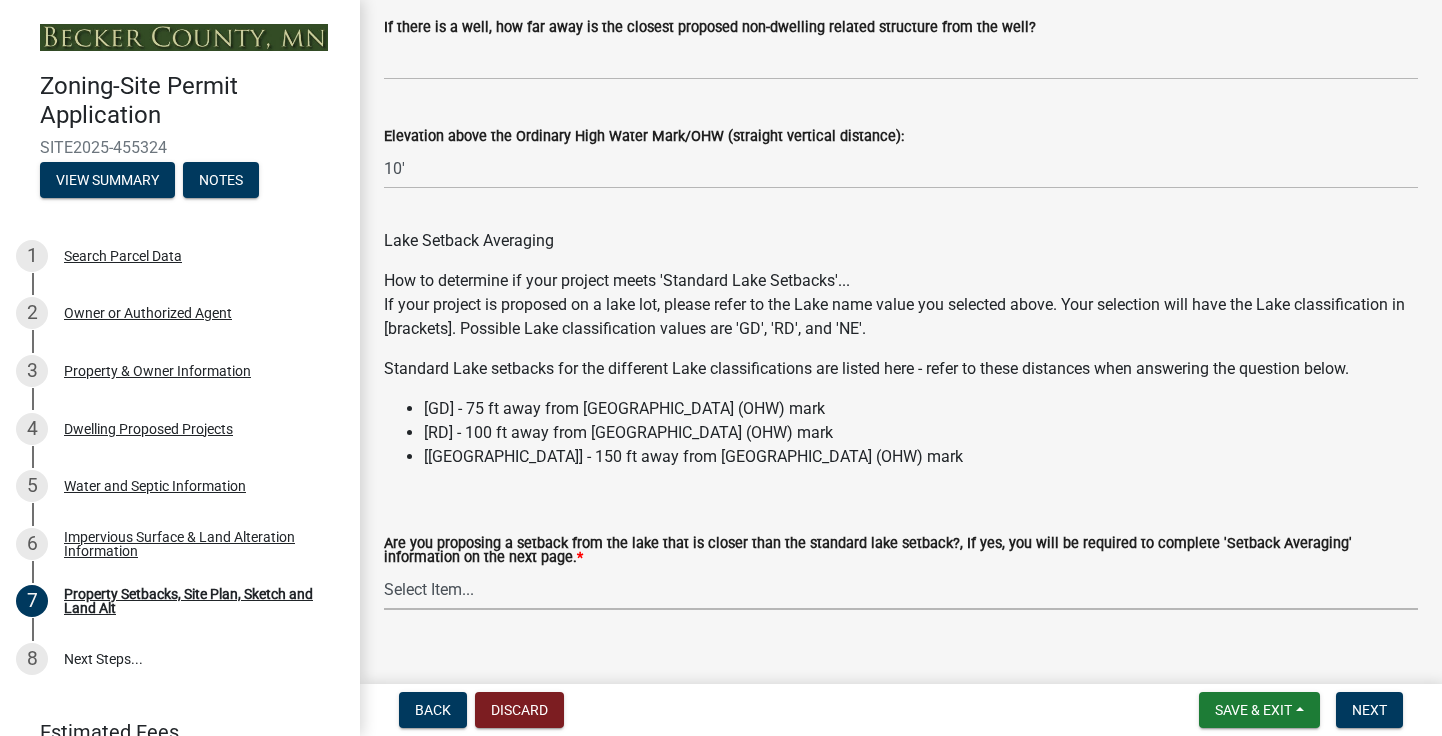 scroll, scrollTop: 6077, scrollLeft: 0, axis: vertical 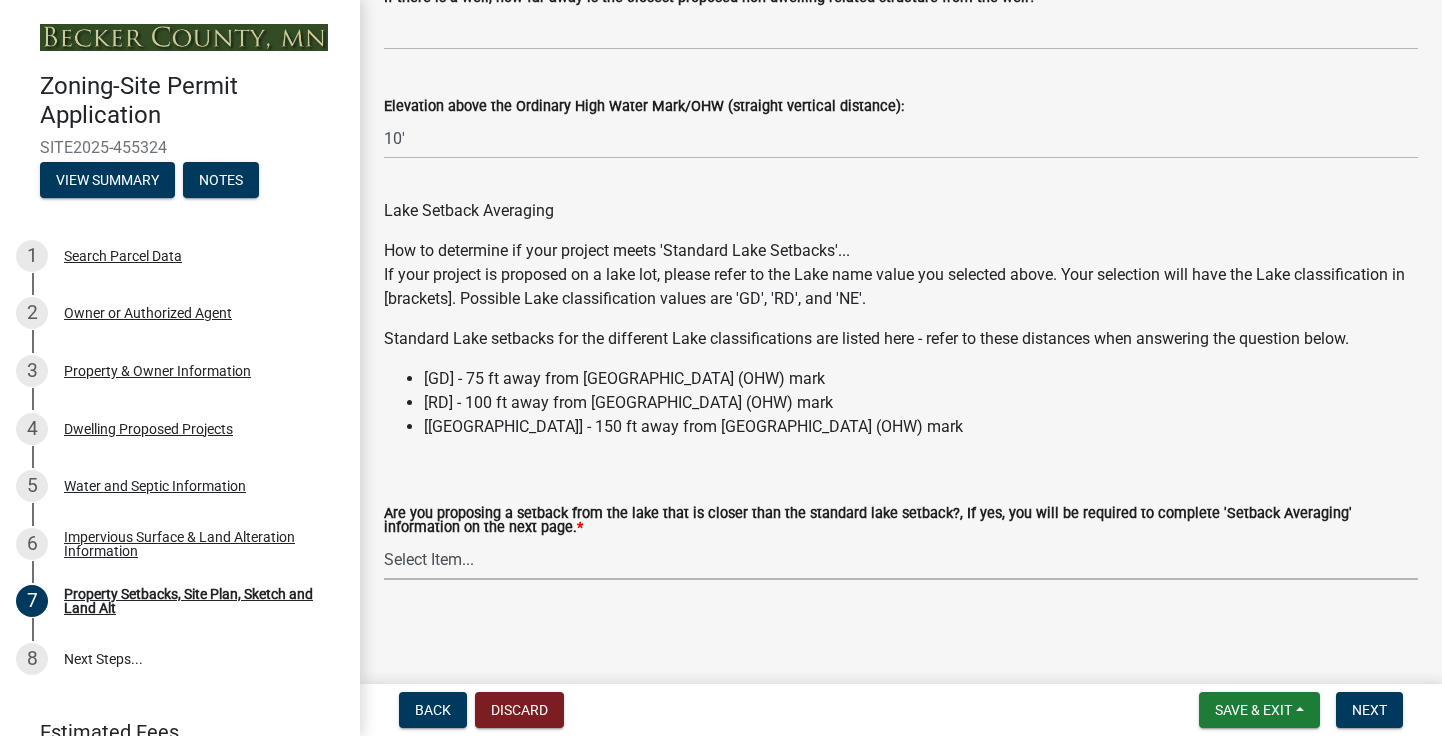 click on "Select Item...   Yes   No   N/A" at bounding box center [901, 559] 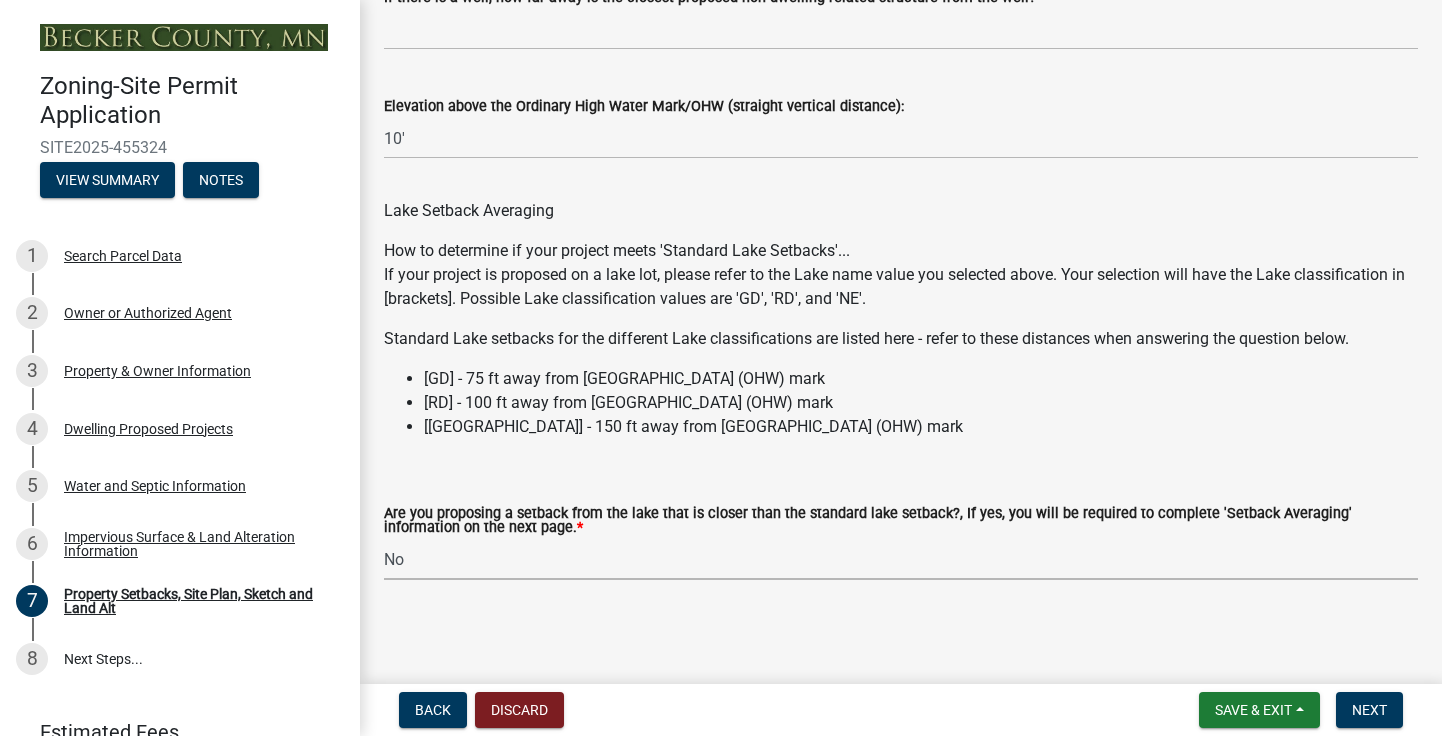 select on "19d13e65-c93d-443e-910a-7a17299544cc" 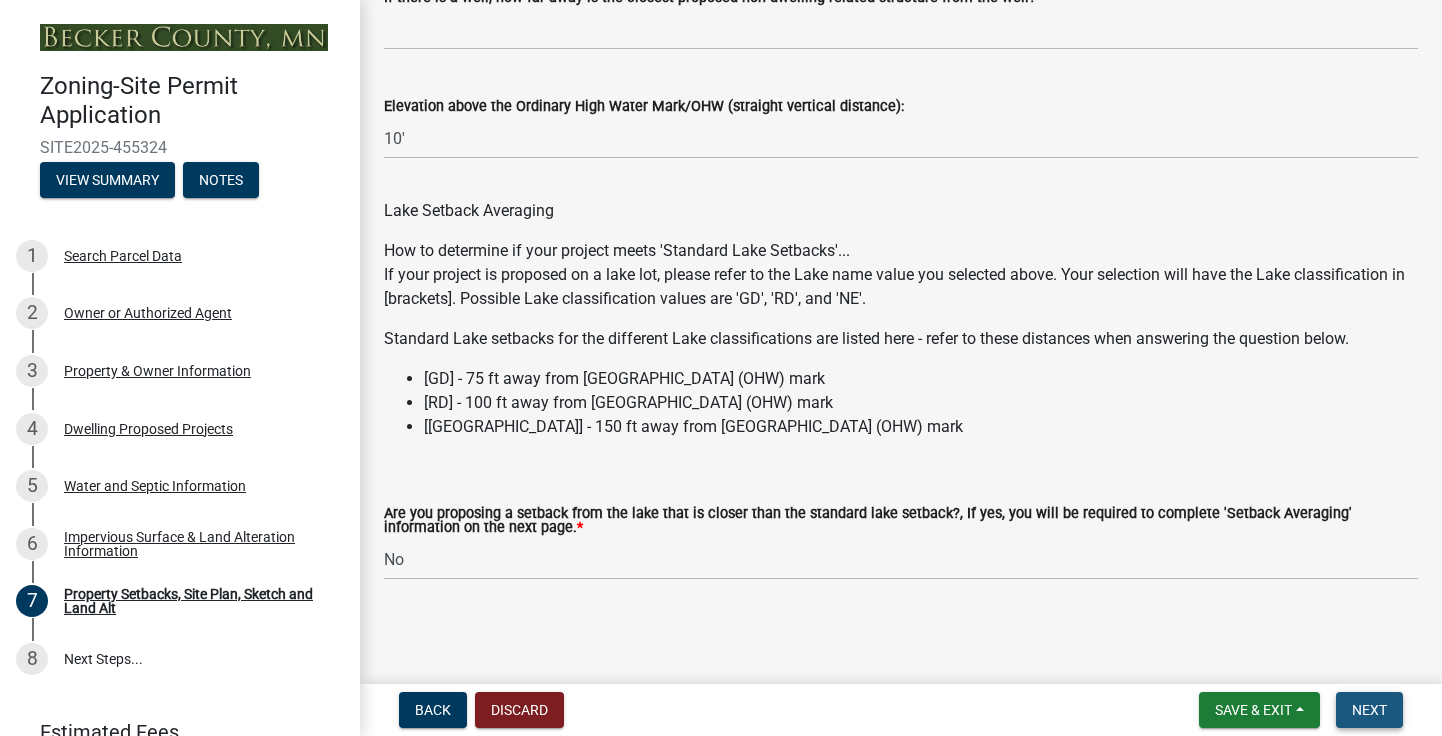 click on "Next" at bounding box center (1369, 710) 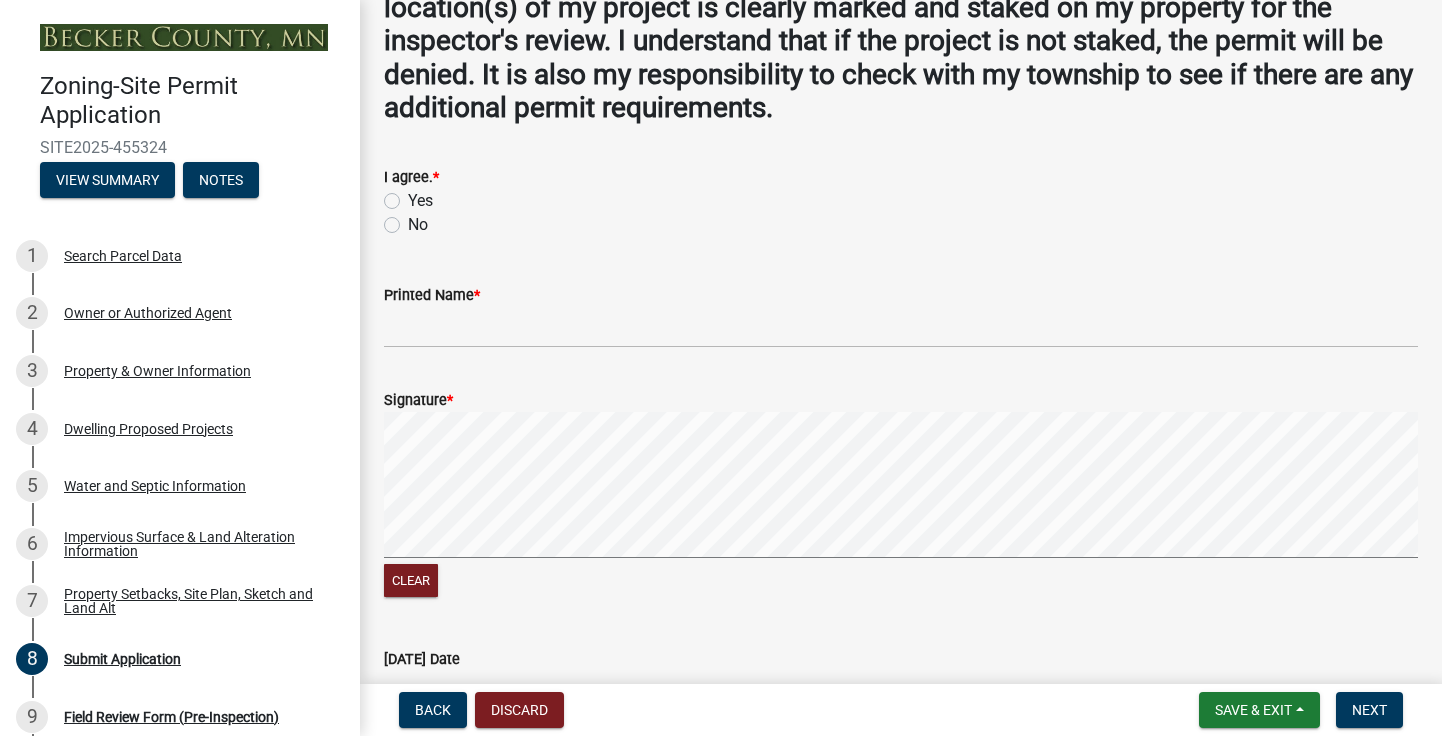 scroll, scrollTop: 150, scrollLeft: 0, axis: vertical 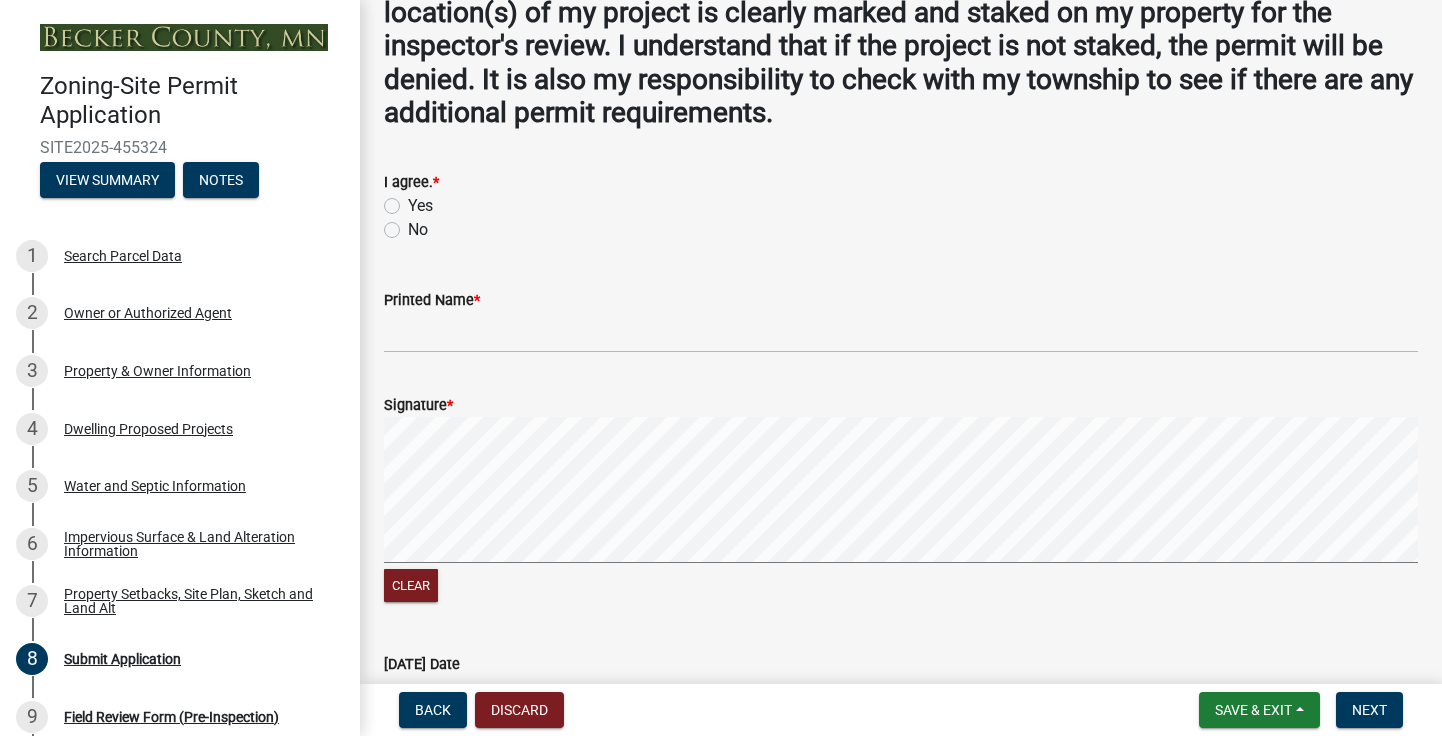 click on "Yes" 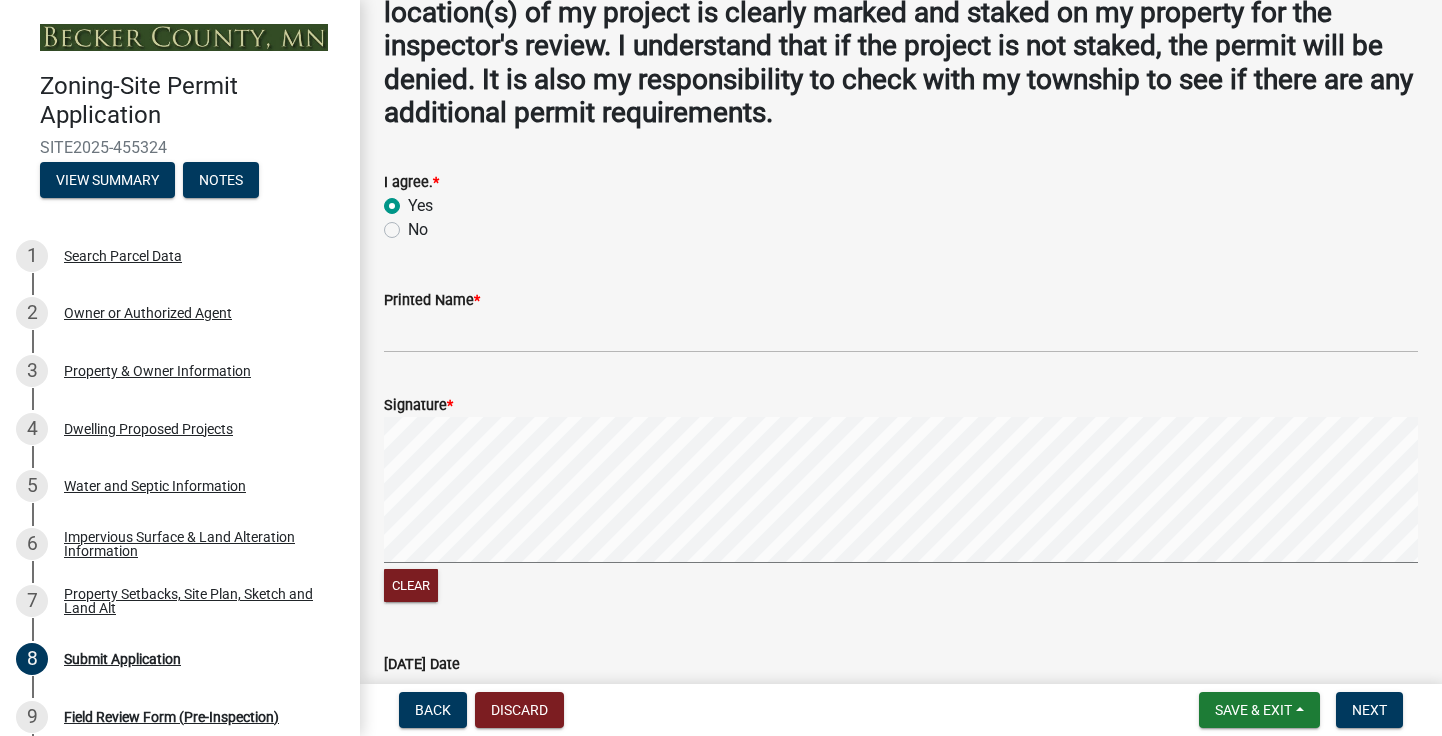 radio on "true" 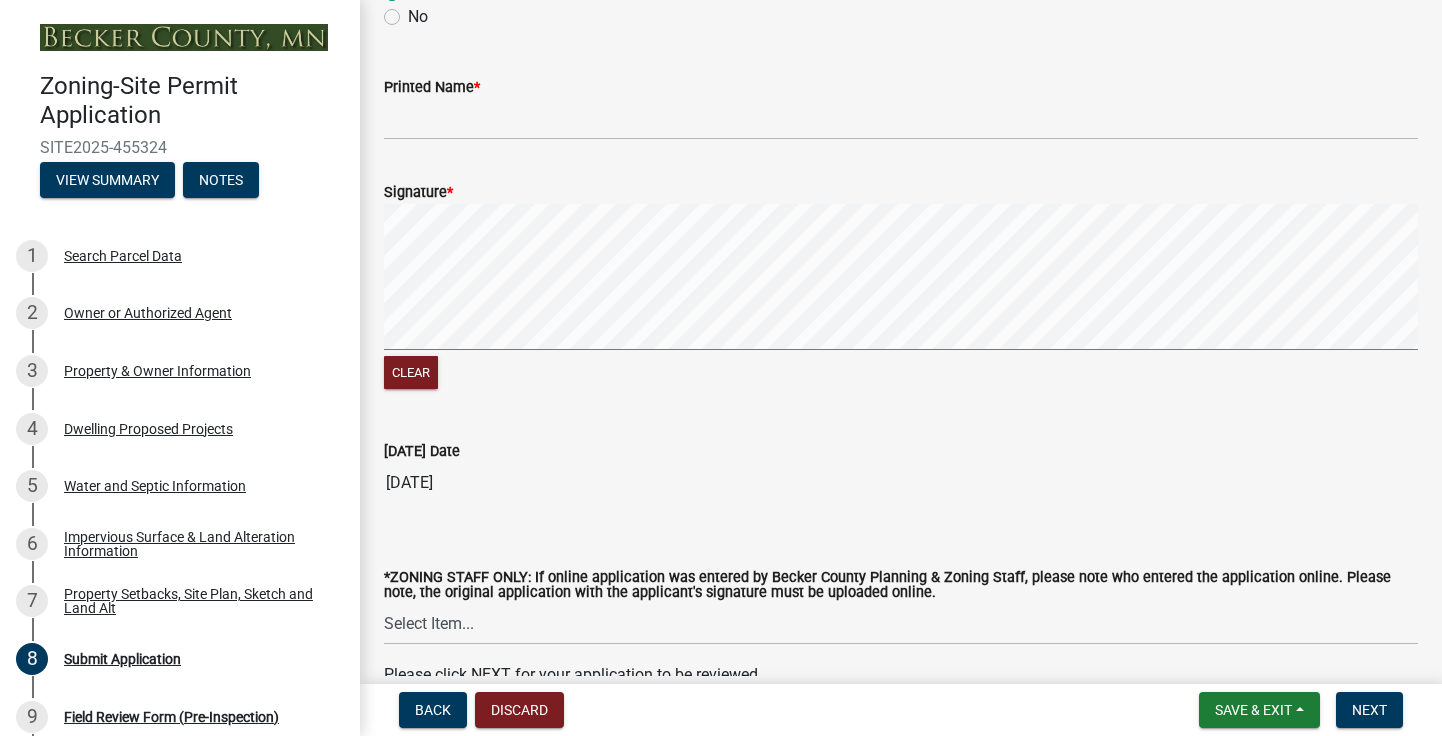 scroll, scrollTop: 366, scrollLeft: 0, axis: vertical 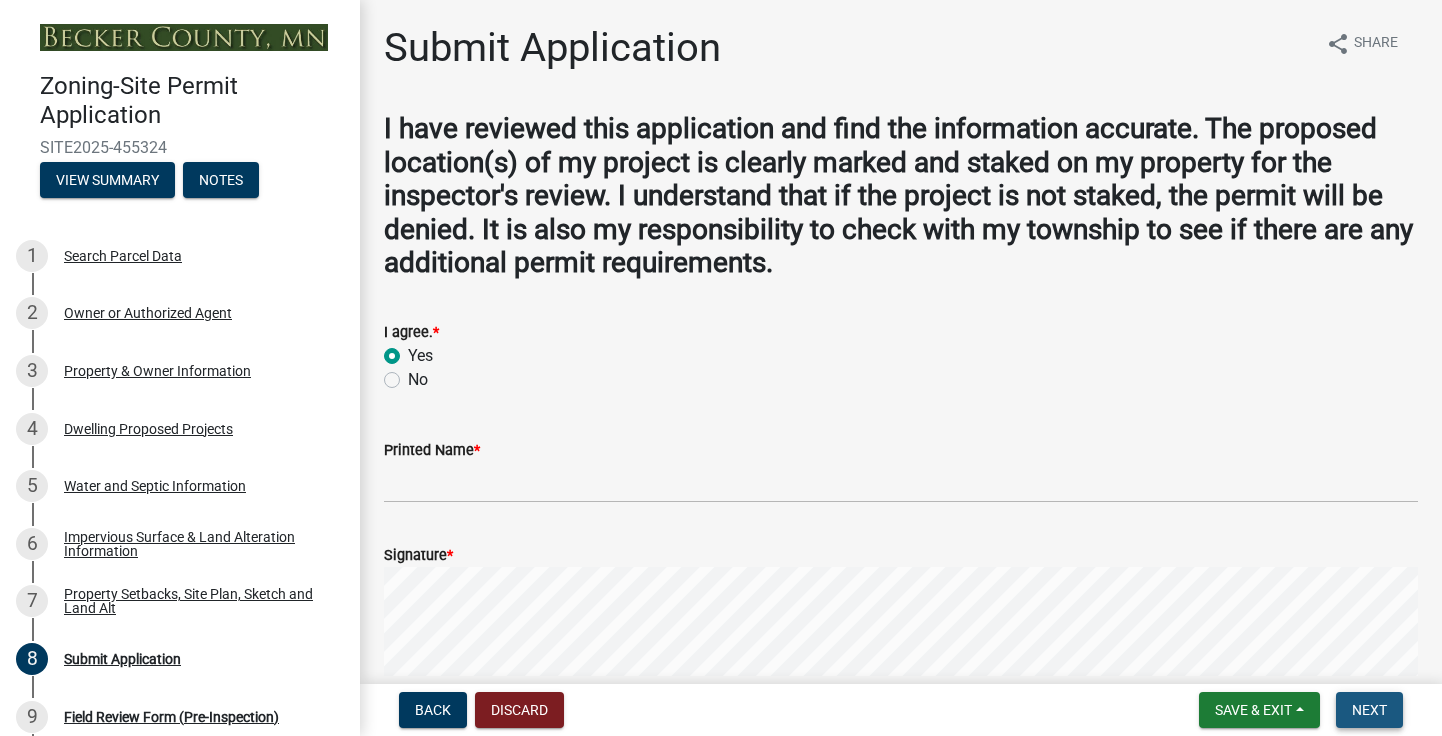 click on "Next" at bounding box center (1369, 710) 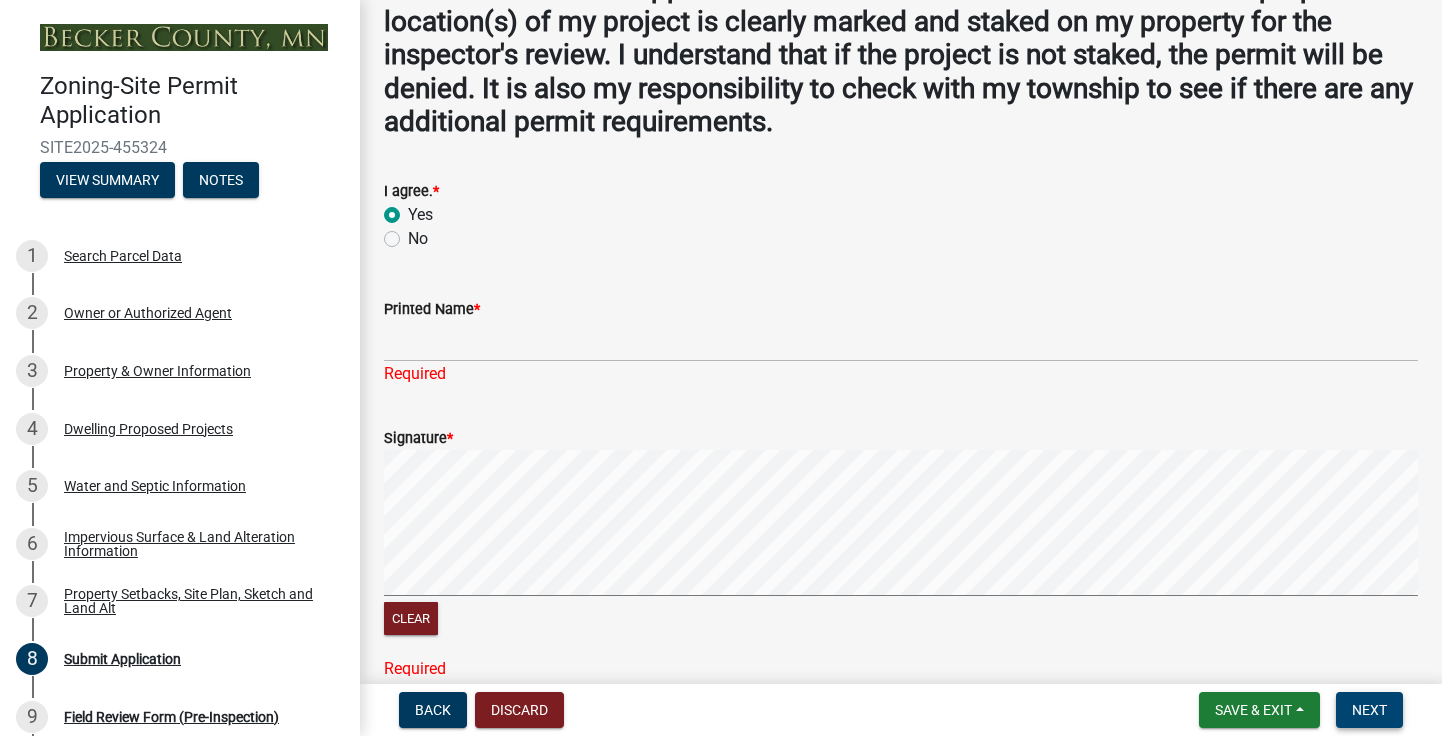 scroll, scrollTop: 168, scrollLeft: 0, axis: vertical 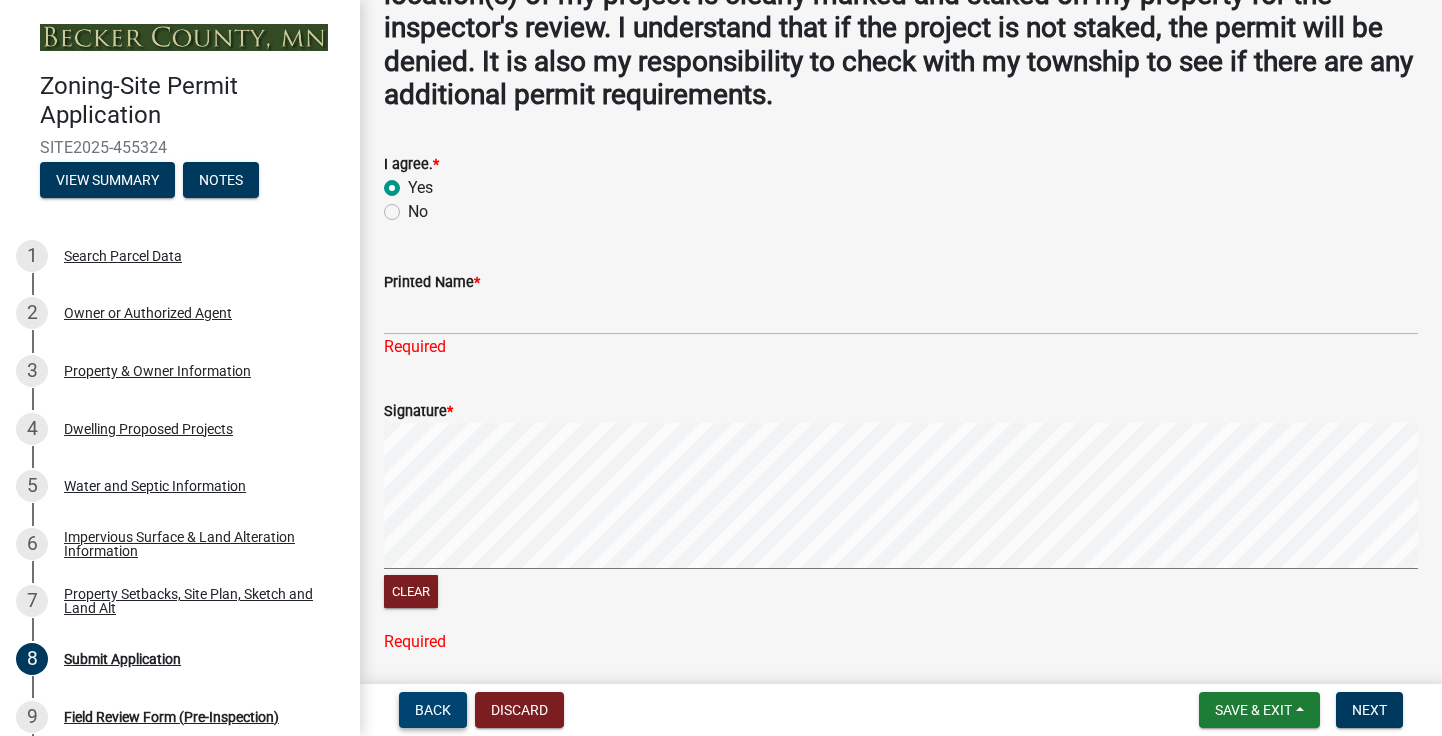 click on "Back" at bounding box center [433, 710] 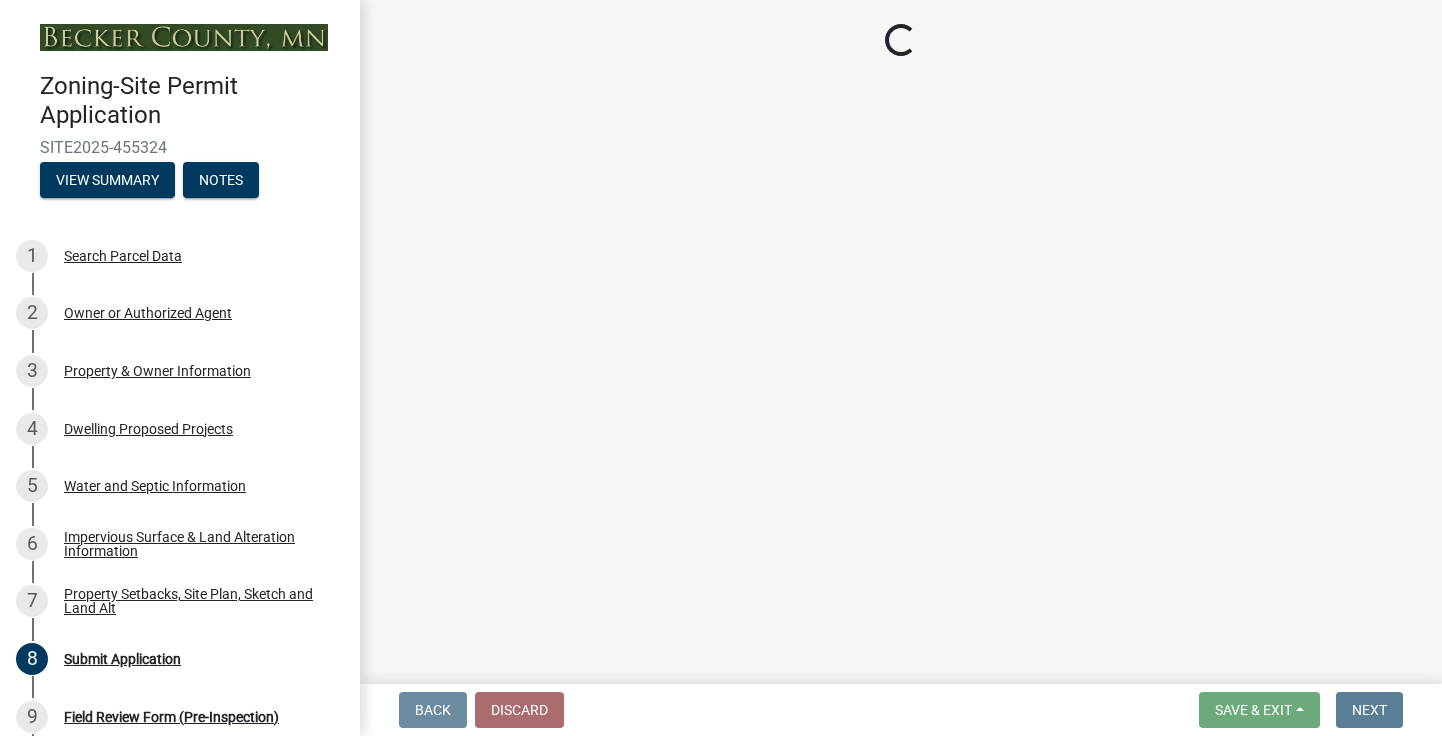 scroll, scrollTop: 0, scrollLeft: 0, axis: both 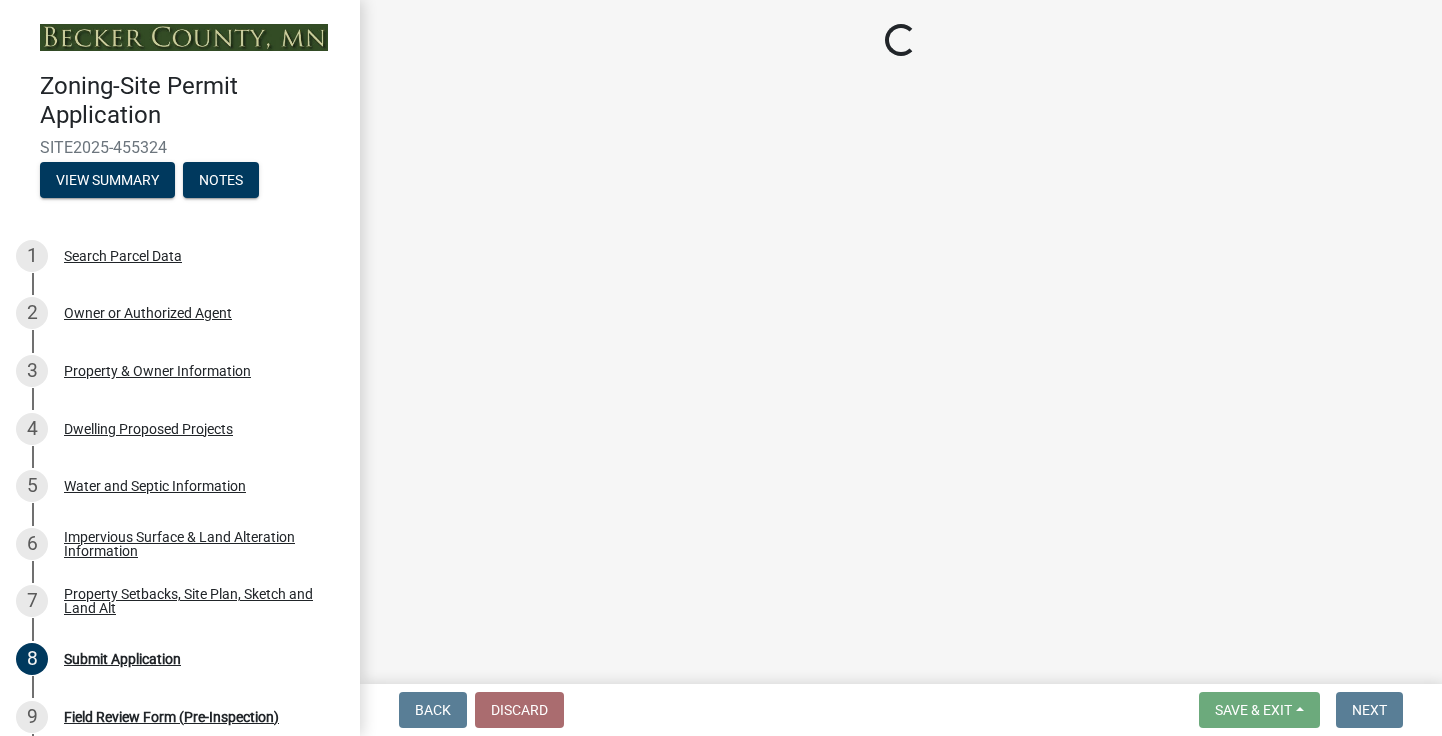 select on "7b13c63f-e699-4112-b373-98fbd28ec536" 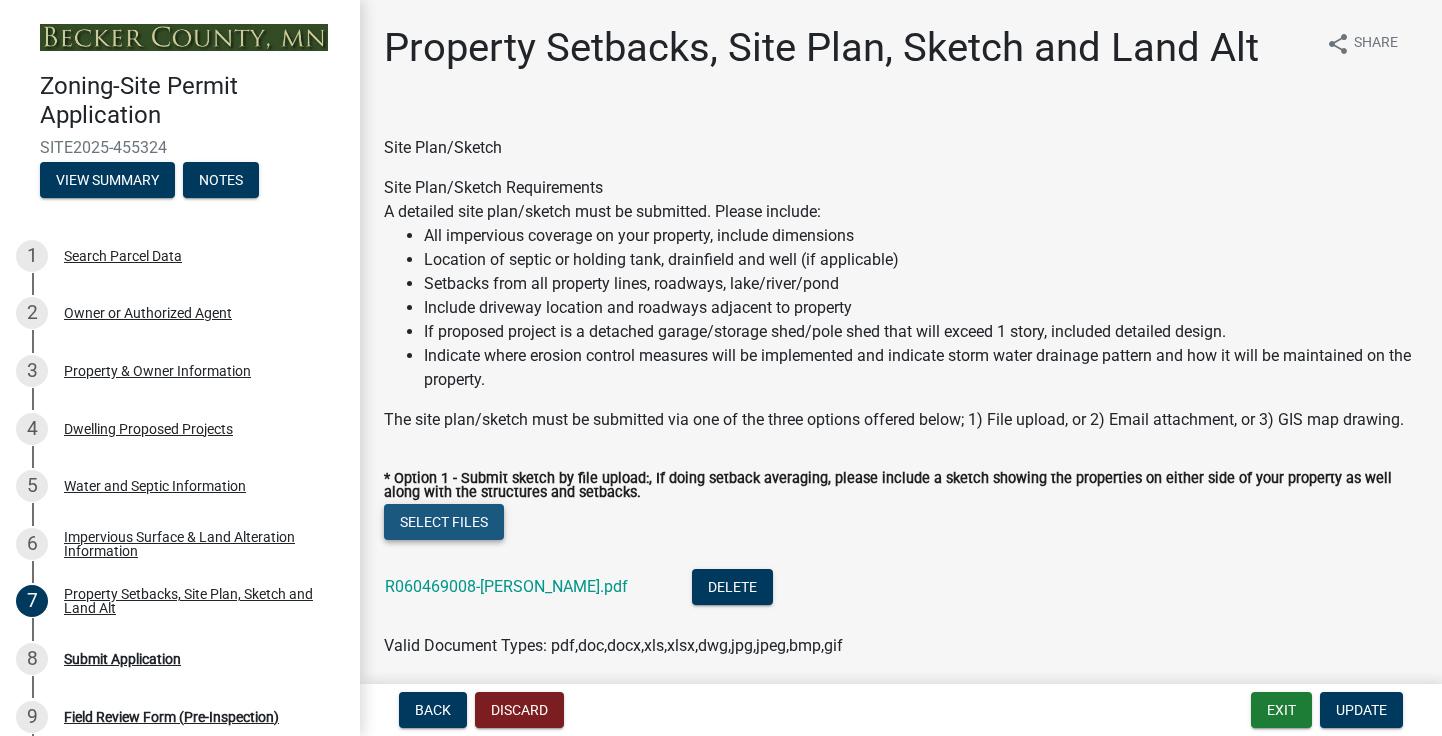 click on "Select files" 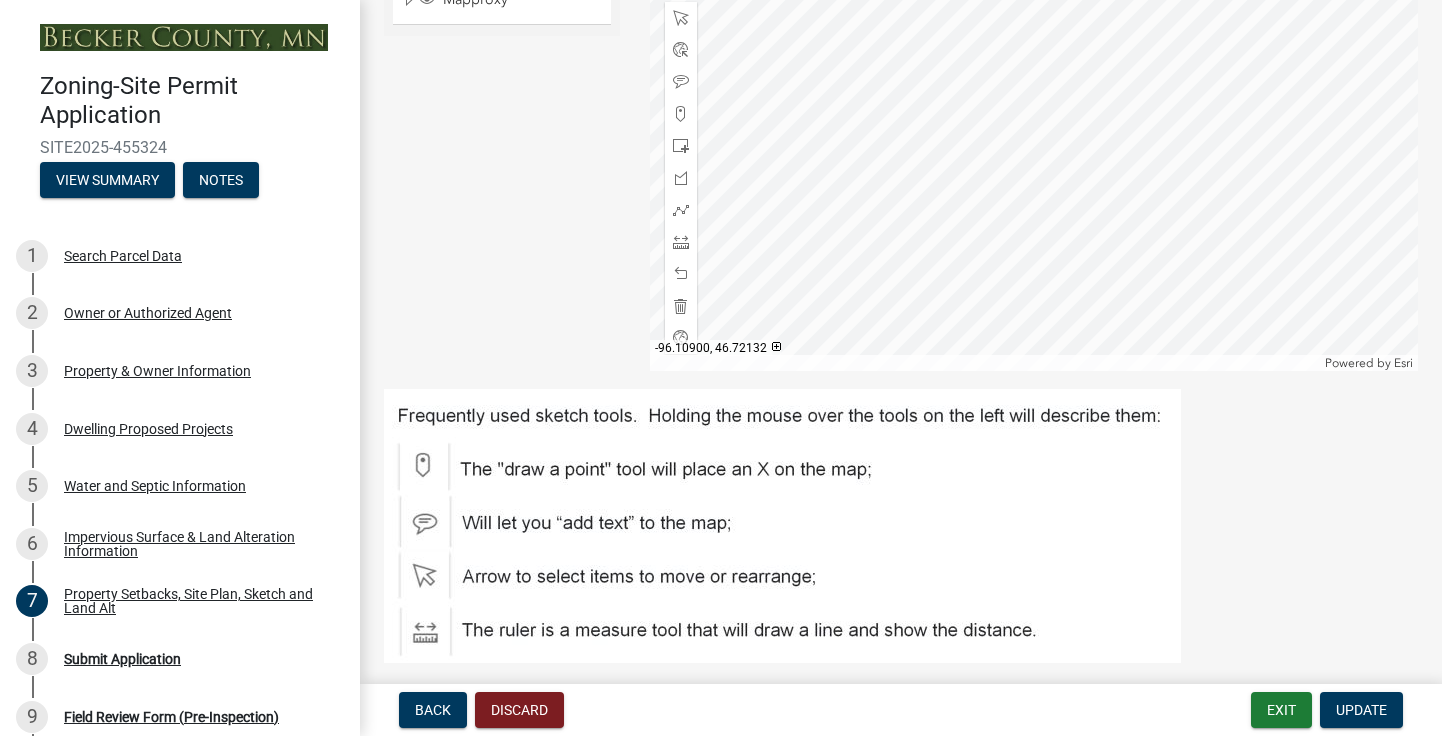 scroll, scrollTop: 1116, scrollLeft: 0, axis: vertical 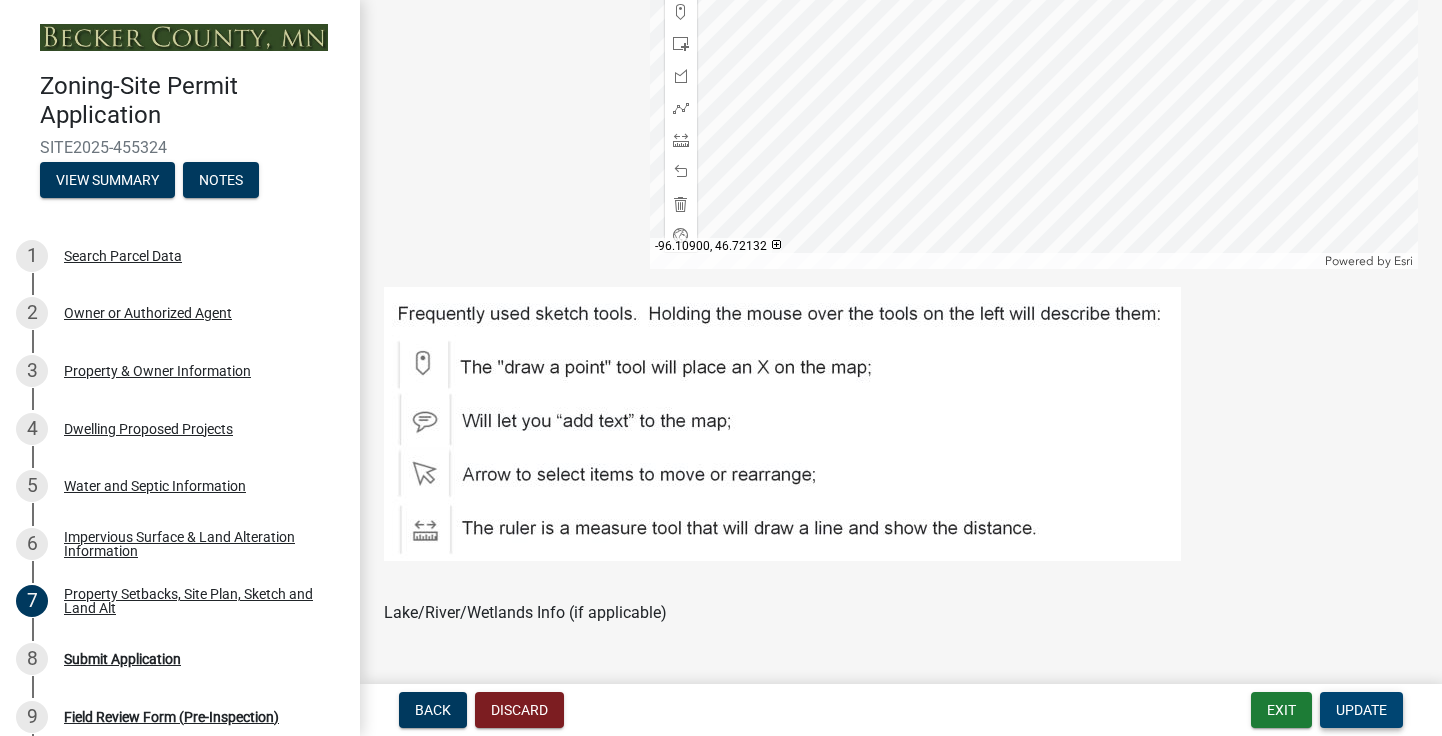 click on "Update" at bounding box center [1361, 710] 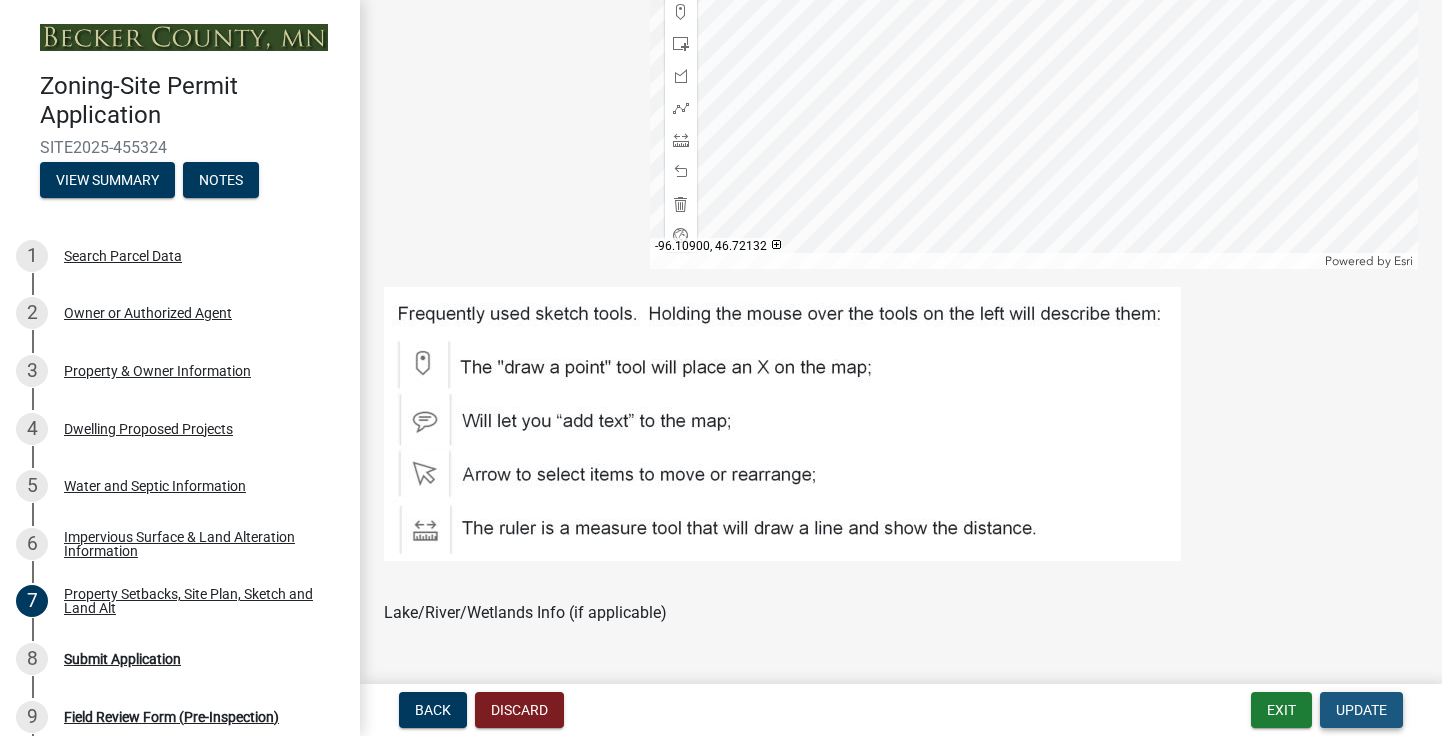 scroll, scrollTop: 0, scrollLeft: 0, axis: both 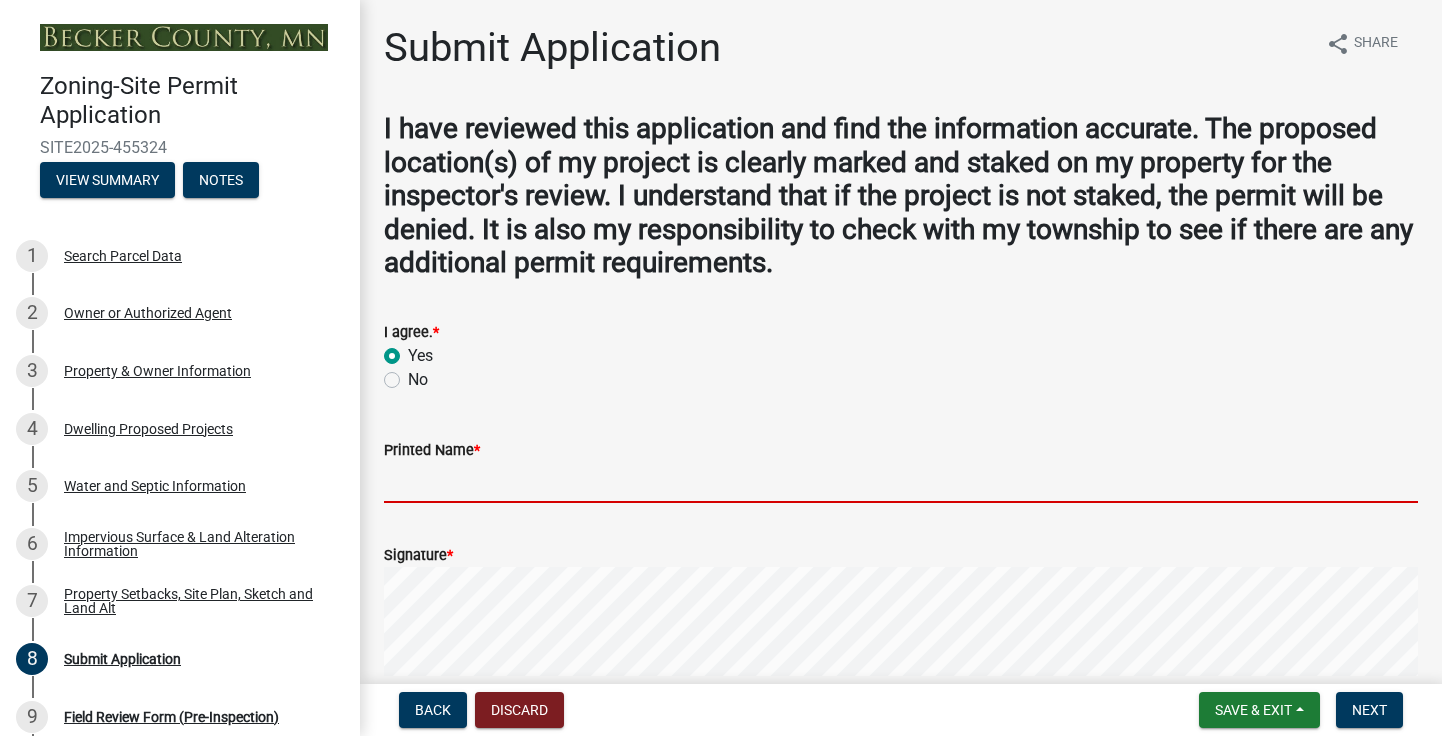 click on "Printed Name  *" at bounding box center [901, 482] 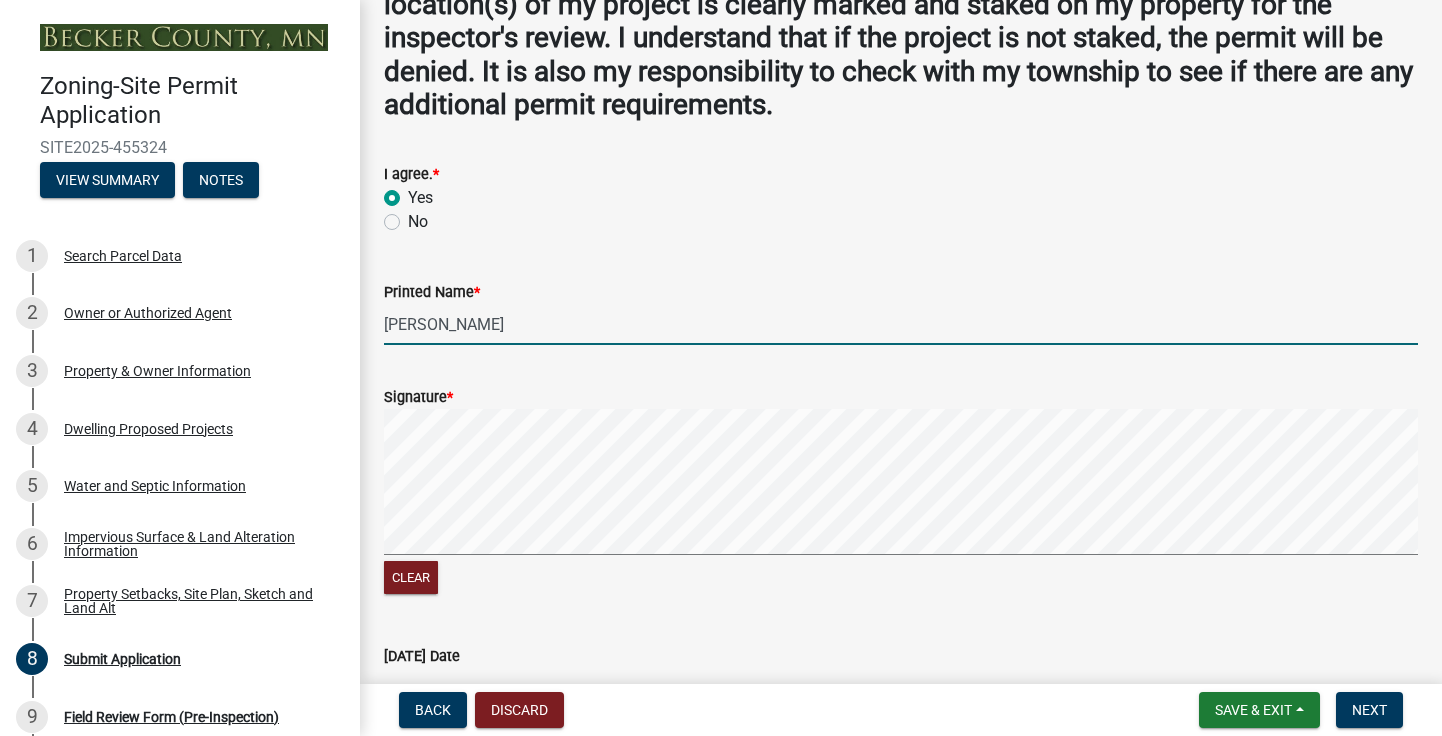 scroll, scrollTop: 159, scrollLeft: 0, axis: vertical 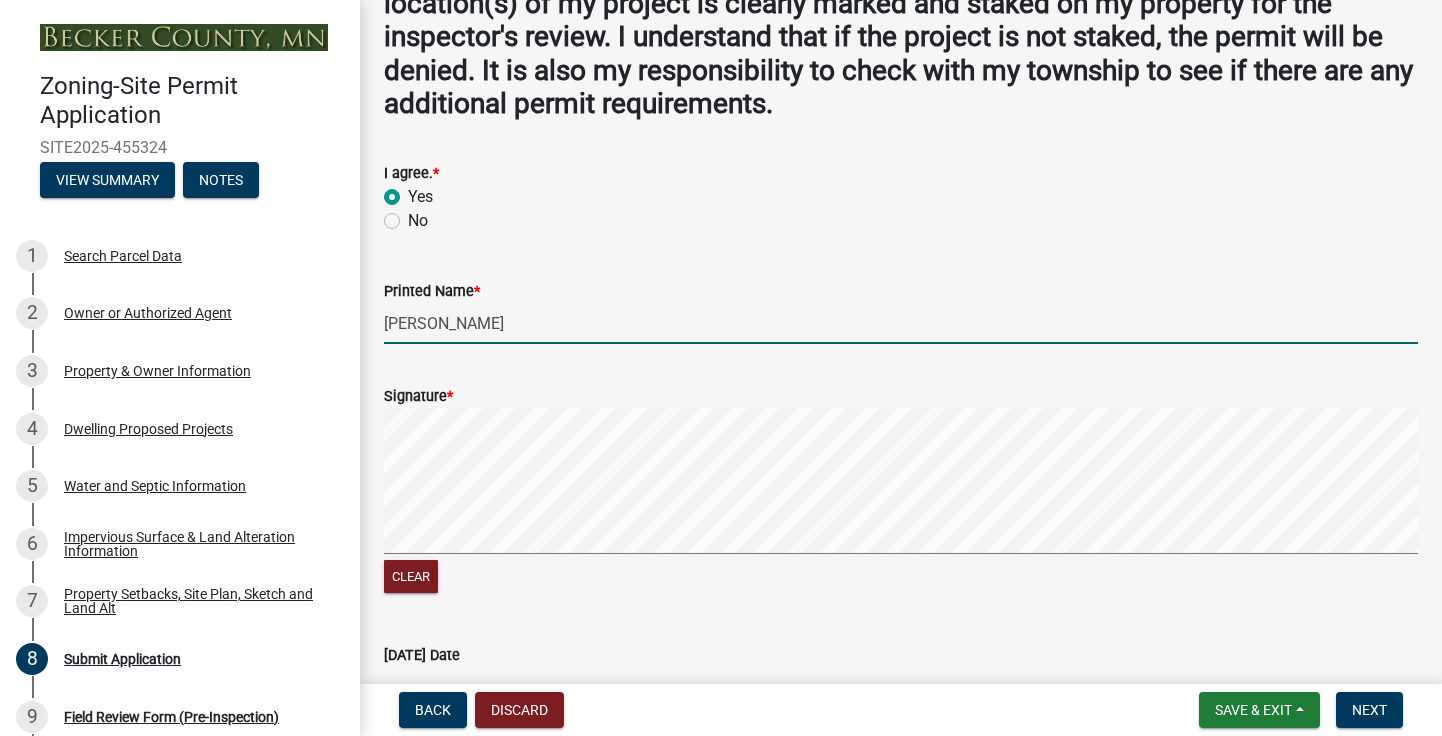 click on "Signature  *" 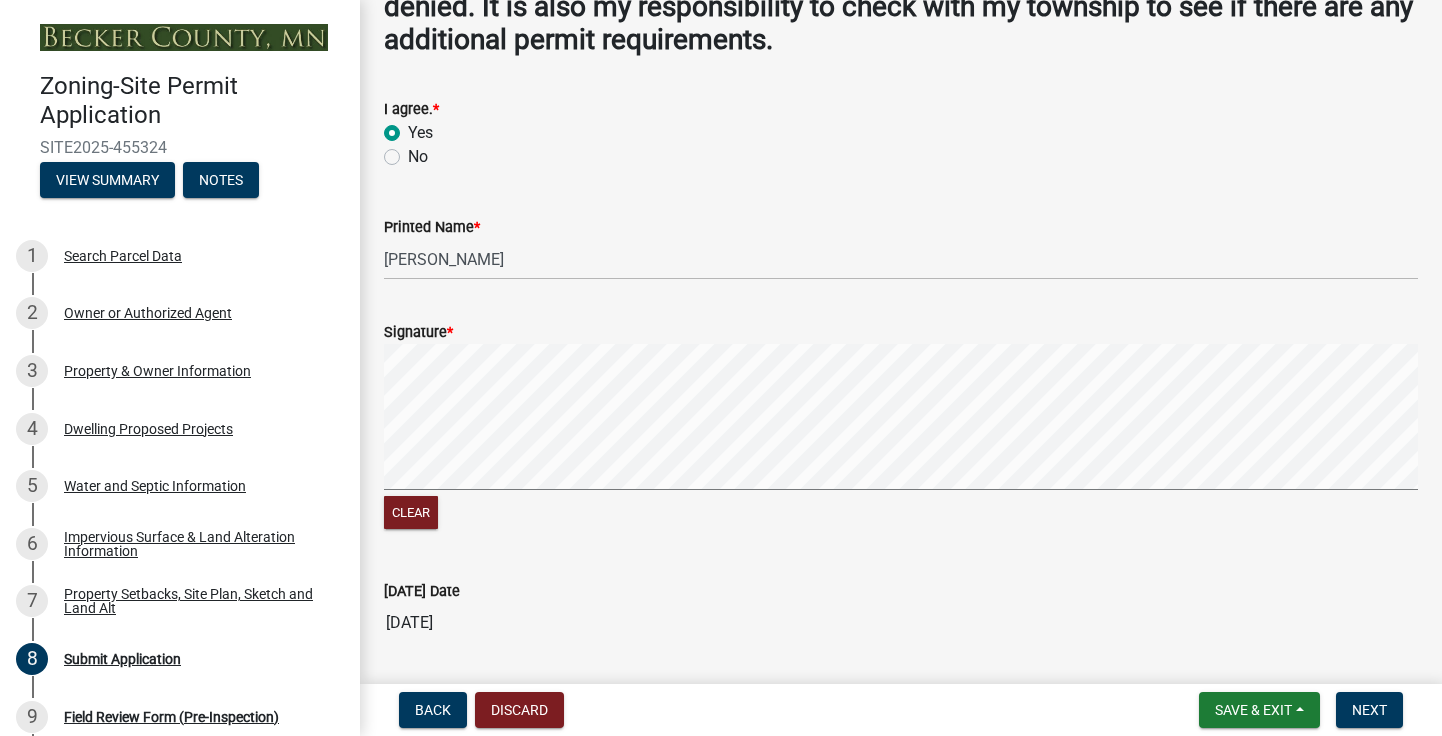 scroll, scrollTop: 201, scrollLeft: 0, axis: vertical 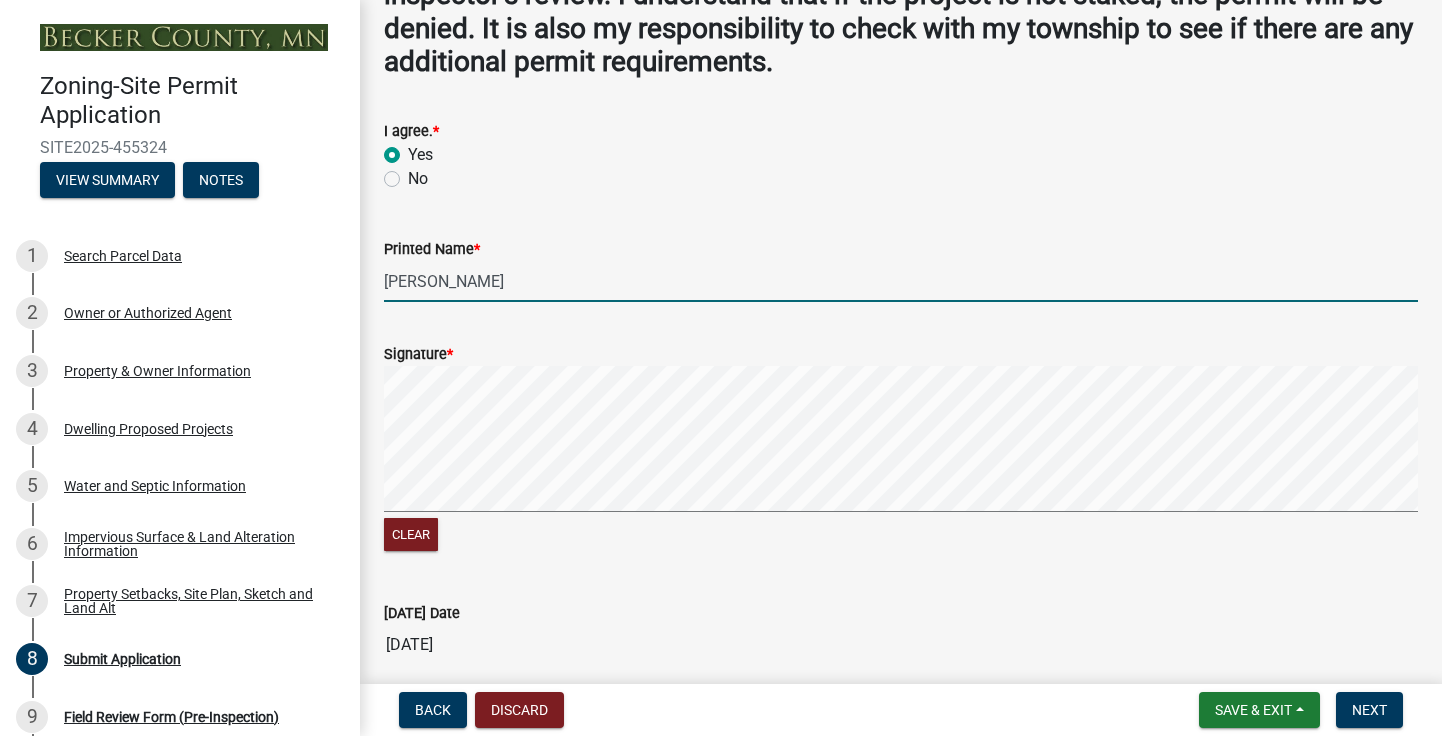 click on "[PERSON_NAME]" at bounding box center (901, 281) 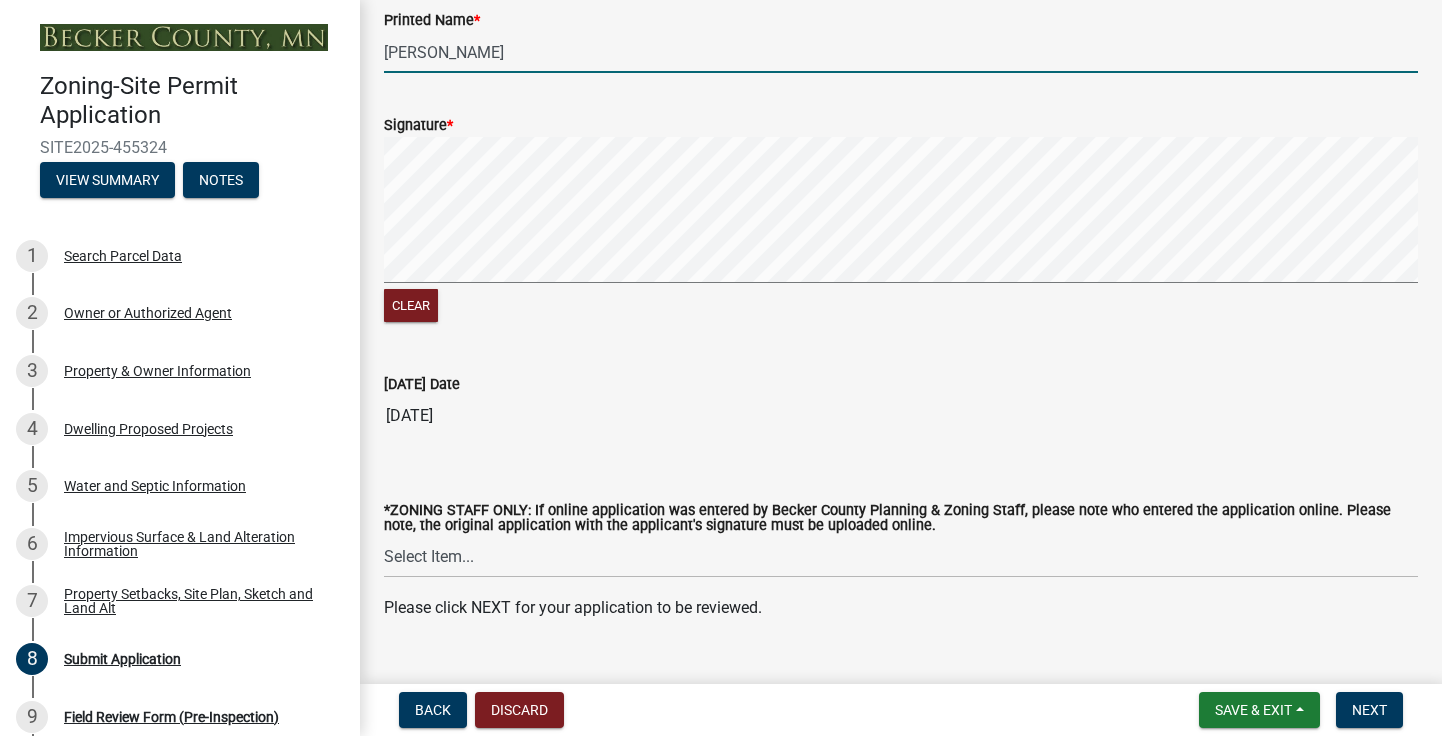 scroll, scrollTop: 452, scrollLeft: 0, axis: vertical 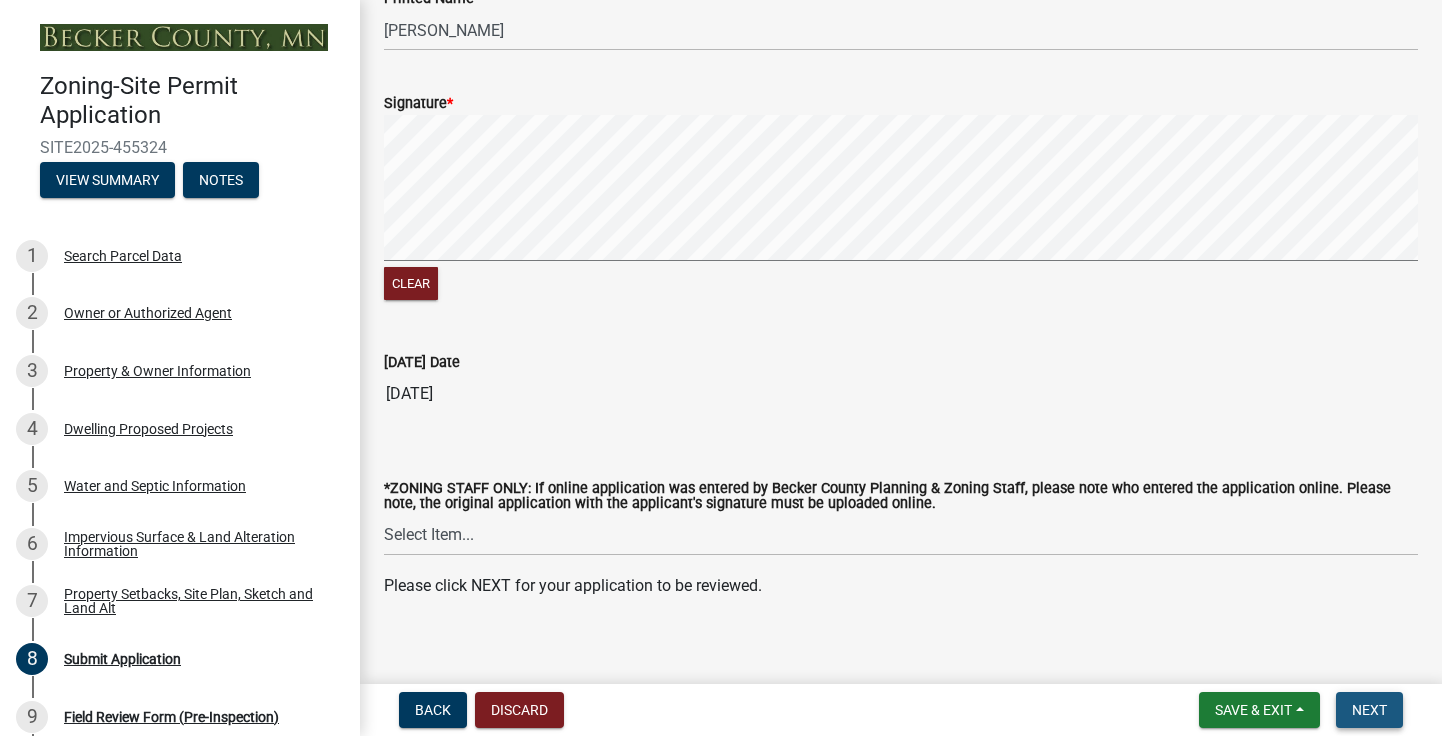 click on "Next" at bounding box center [1369, 710] 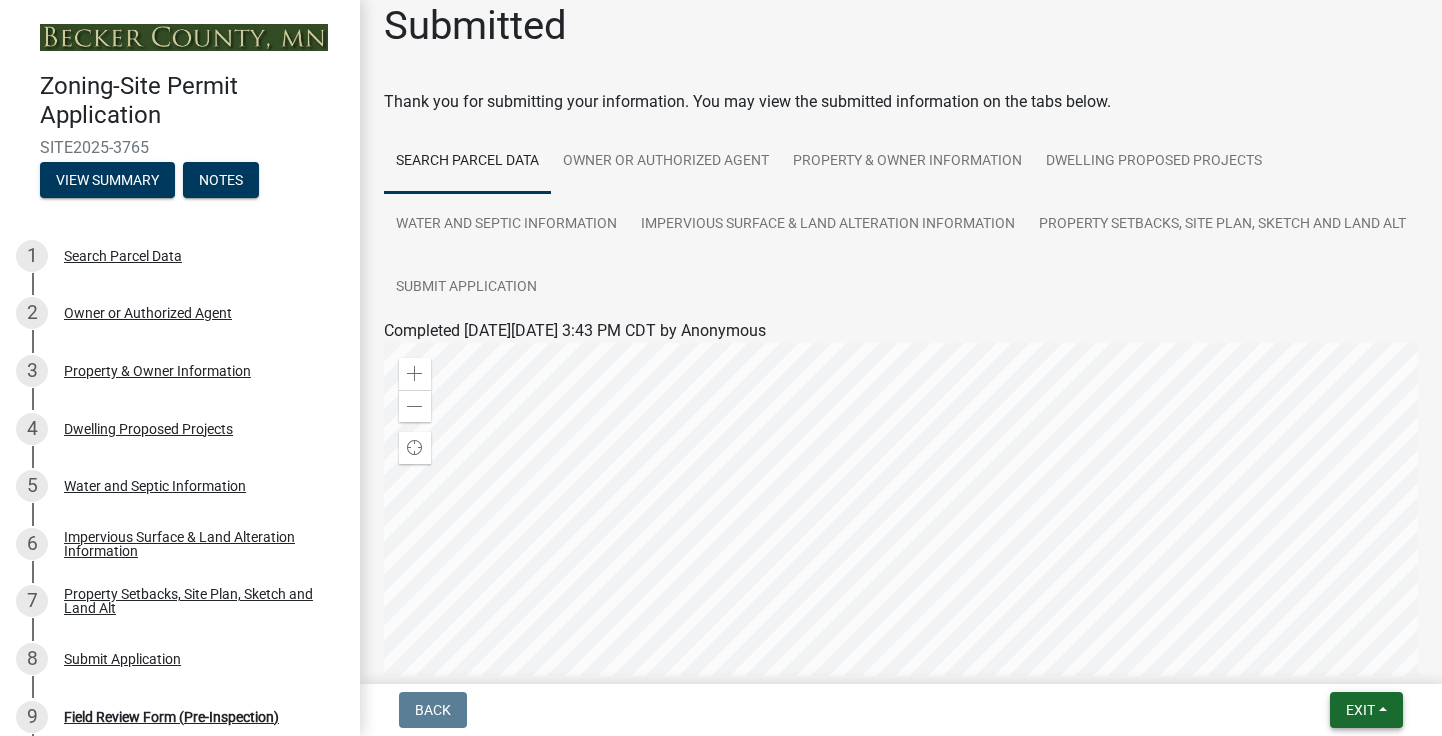 scroll, scrollTop: 0, scrollLeft: 0, axis: both 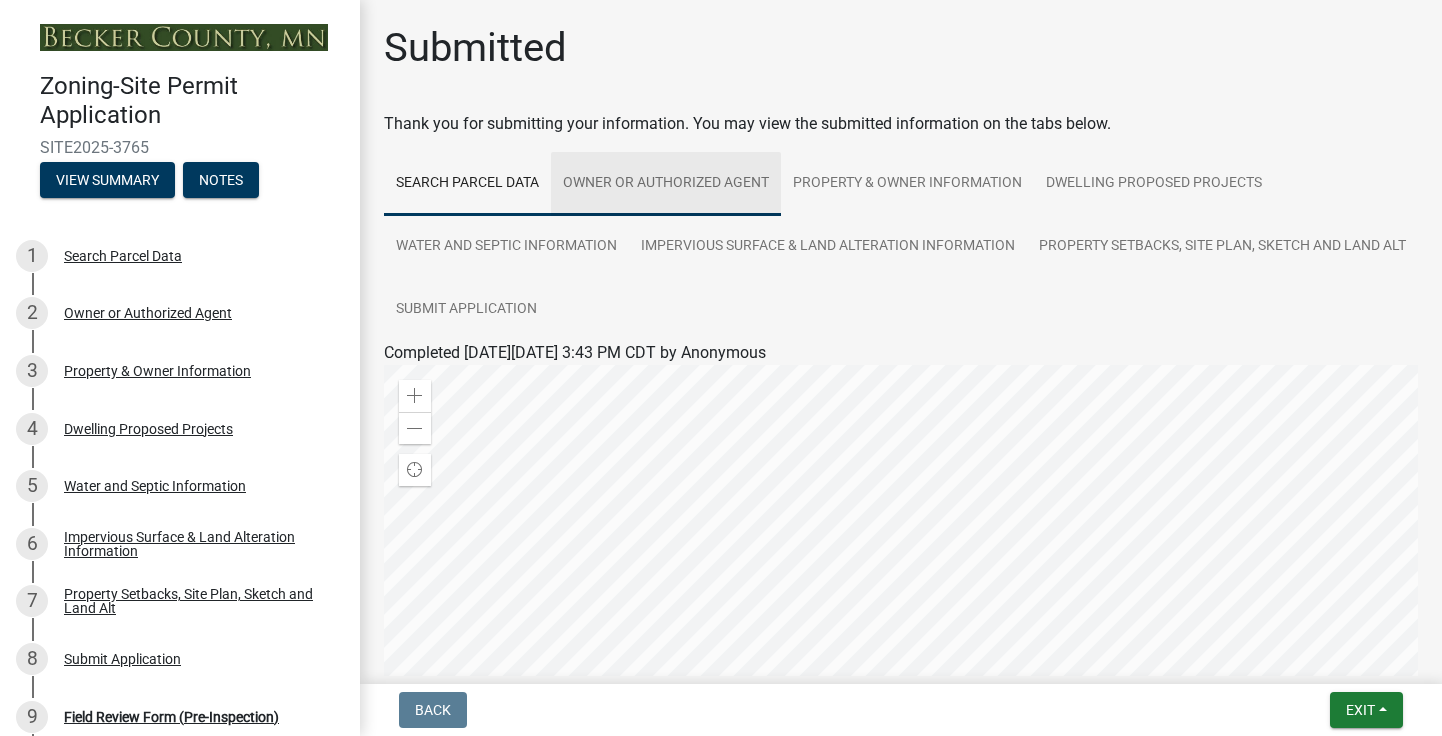 click on "Owner or Authorized Agent" at bounding box center (666, 184) 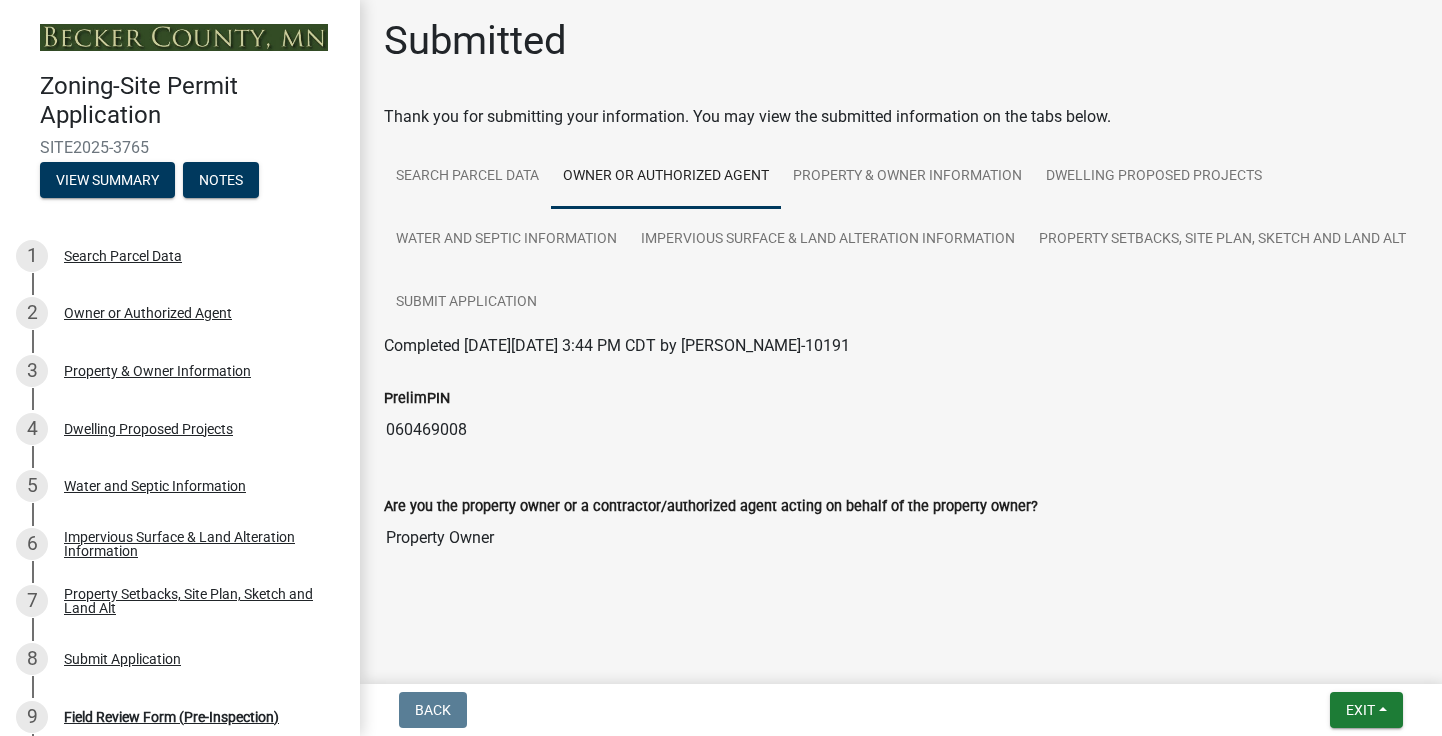 scroll, scrollTop: 0, scrollLeft: 0, axis: both 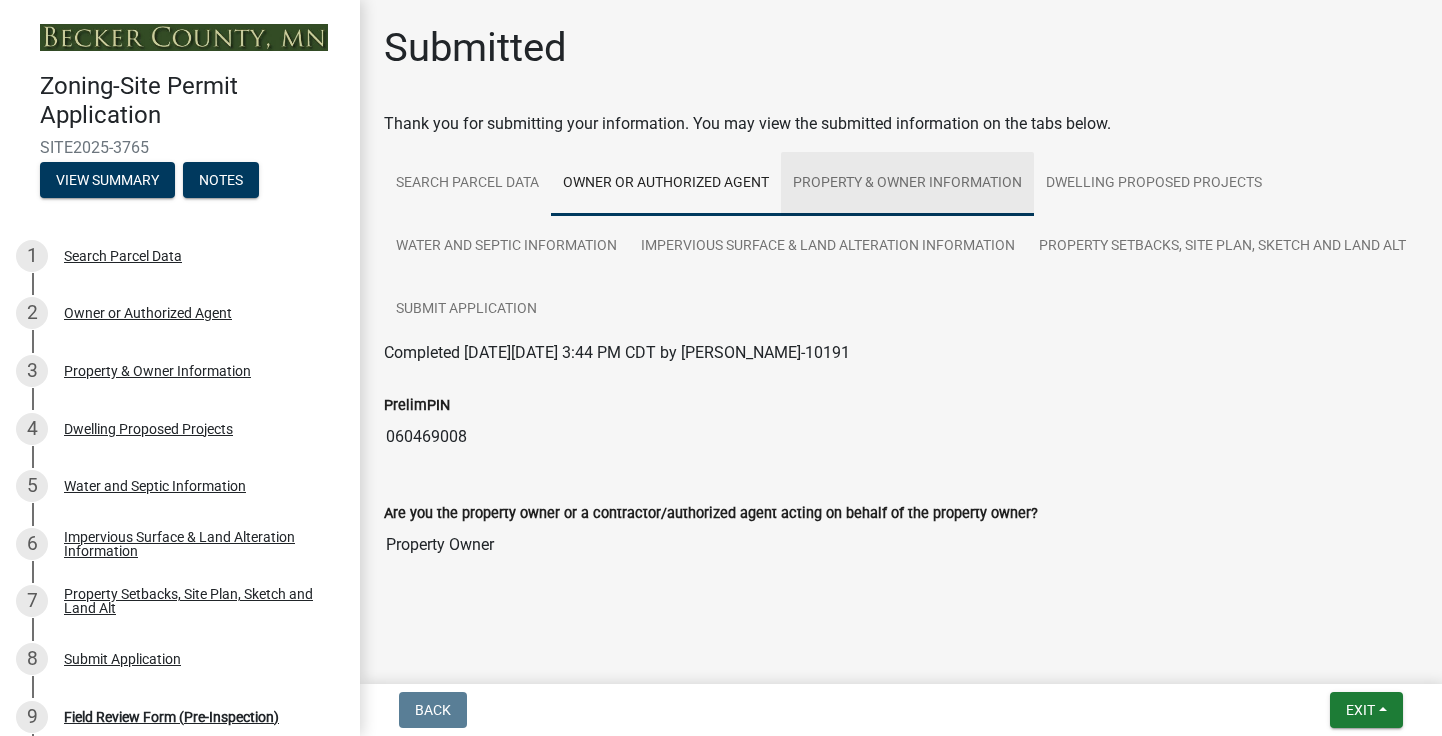 click on "Property & Owner Information" at bounding box center (907, 184) 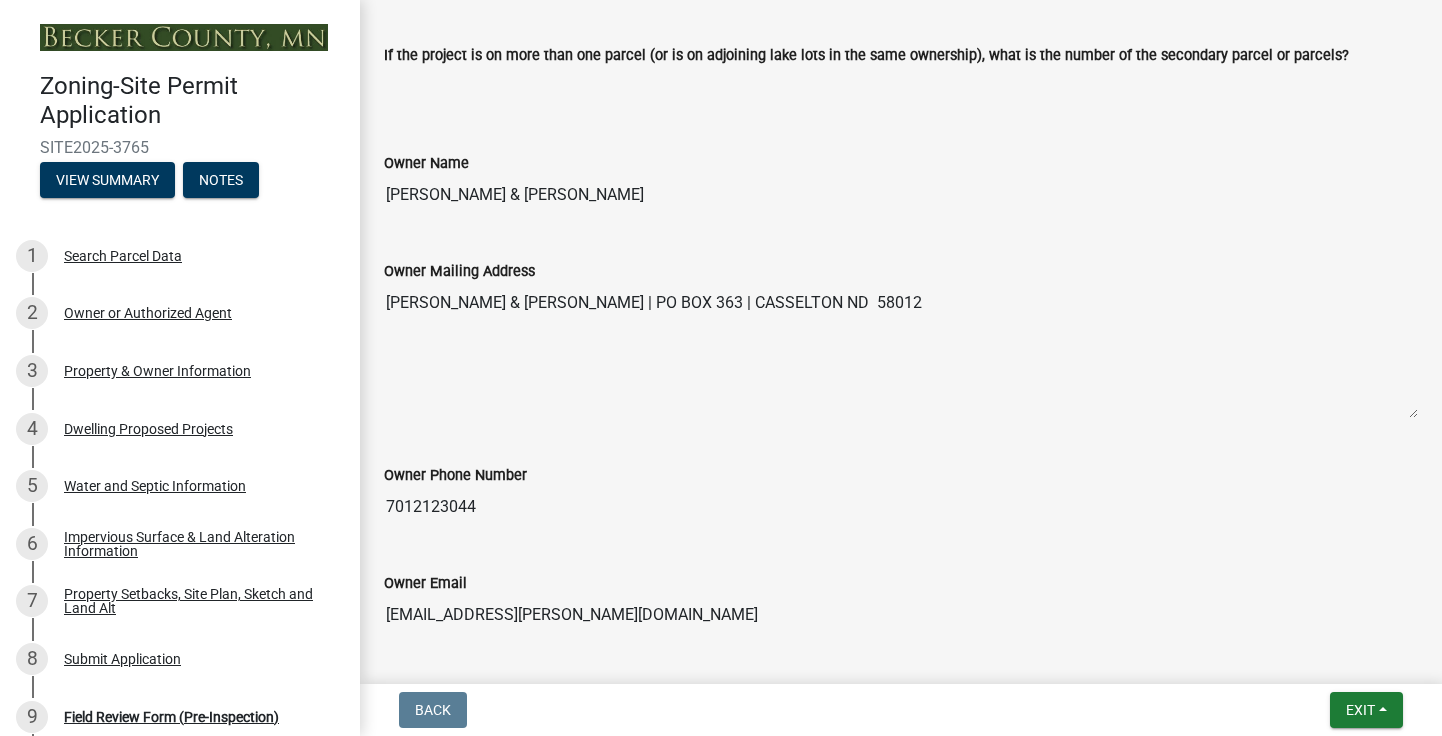 scroll, scrollTop: 0, scrollLeft: 0, axis: both 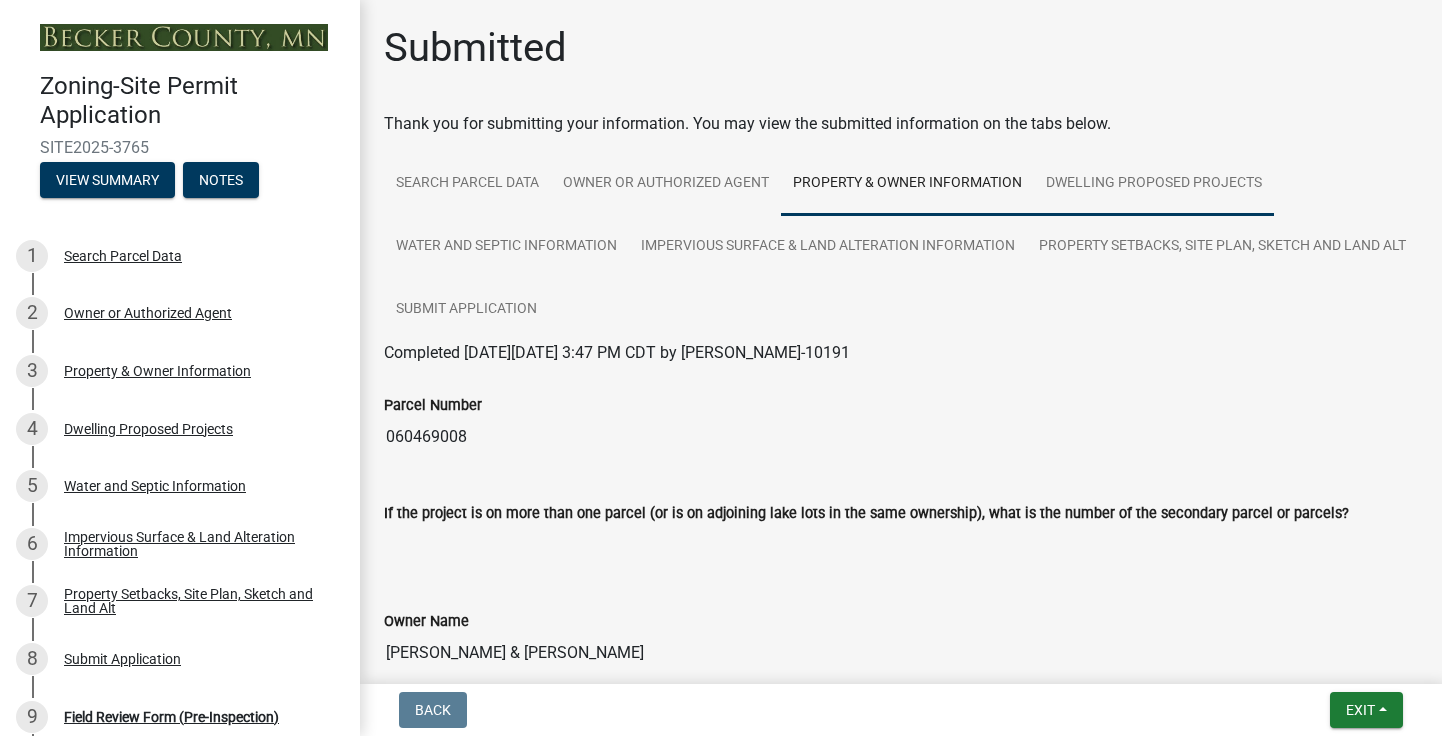 click on "Dwelling Proposed Projects" at bounding box center [1154, 184] 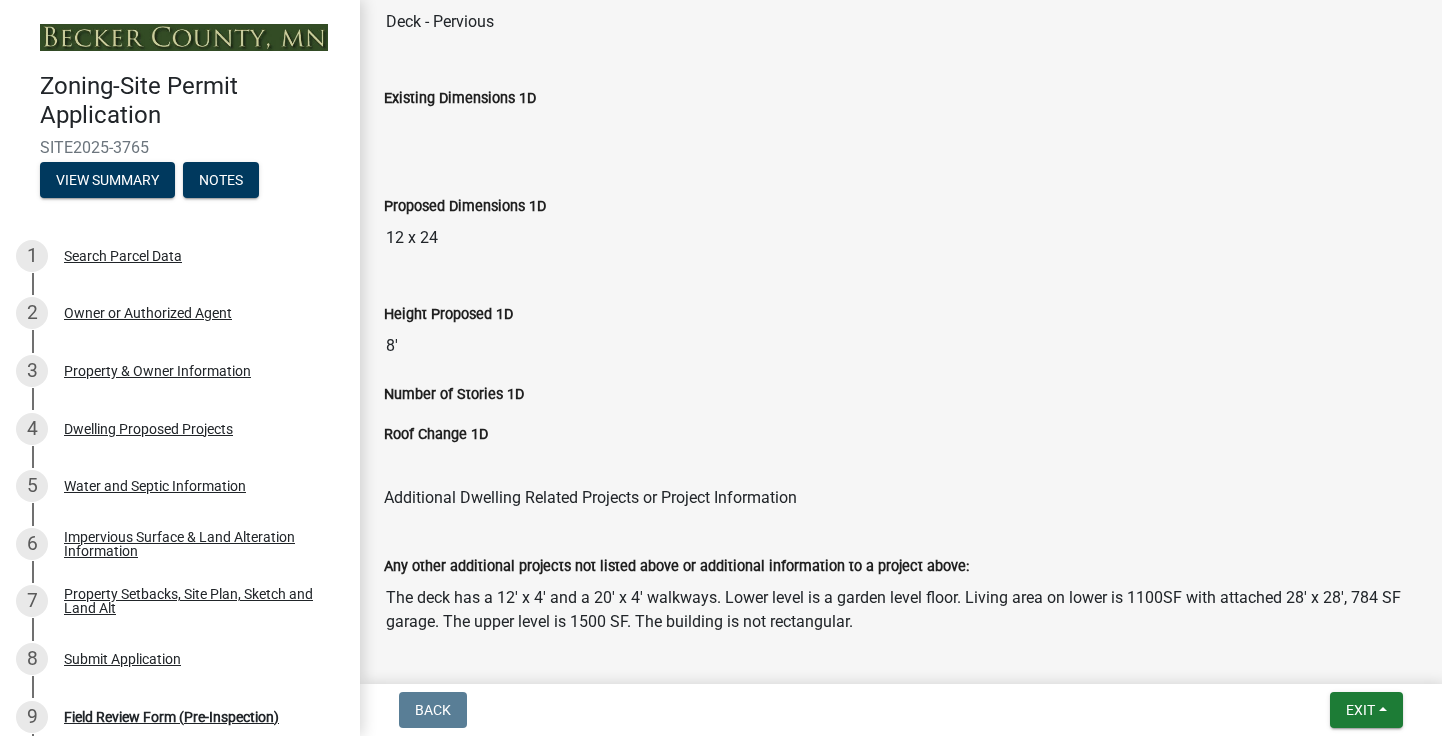 scroll, scrollTop: 4234, scrollLeft: 0, axis: vertical 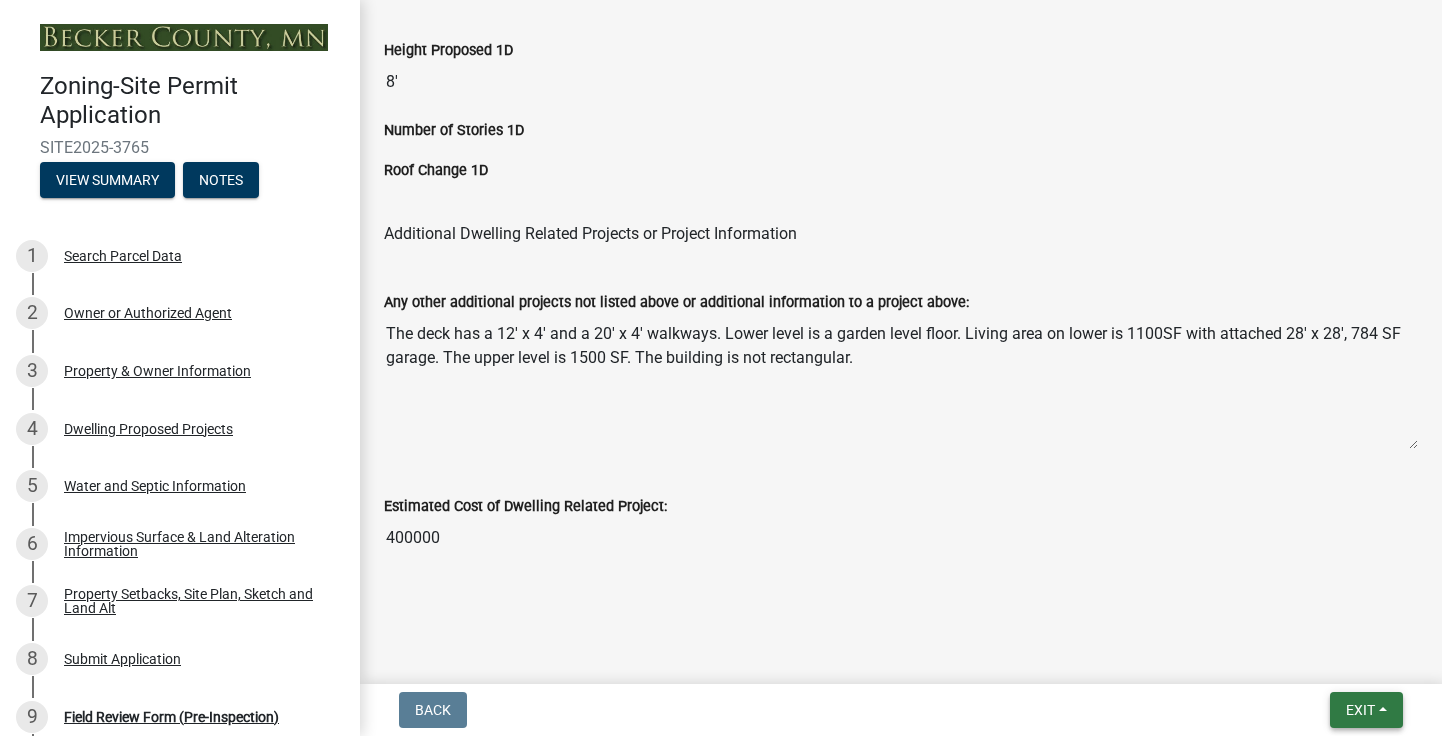 click on "Exit" at bounding box center (1360, 710) 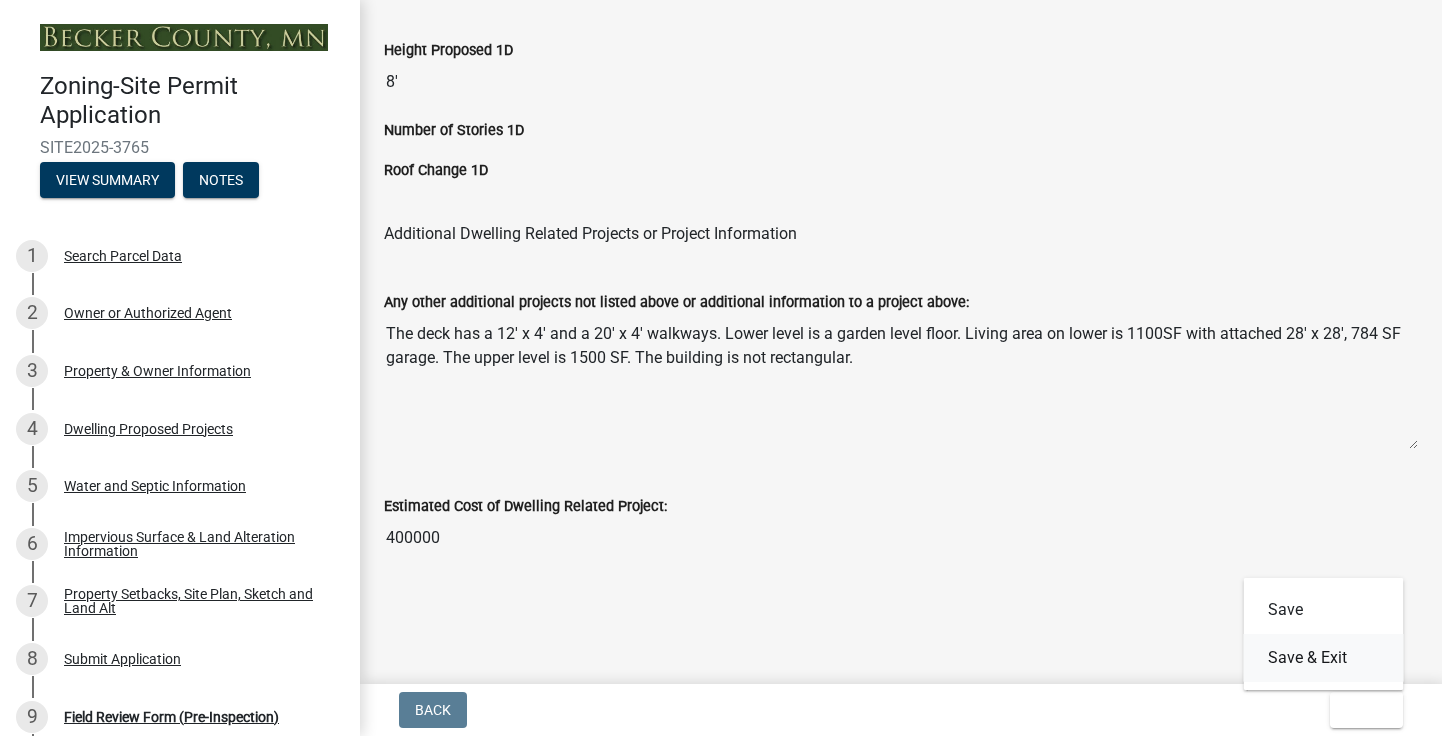 click on "Save & Exit" at bounding box center (1324, 658) 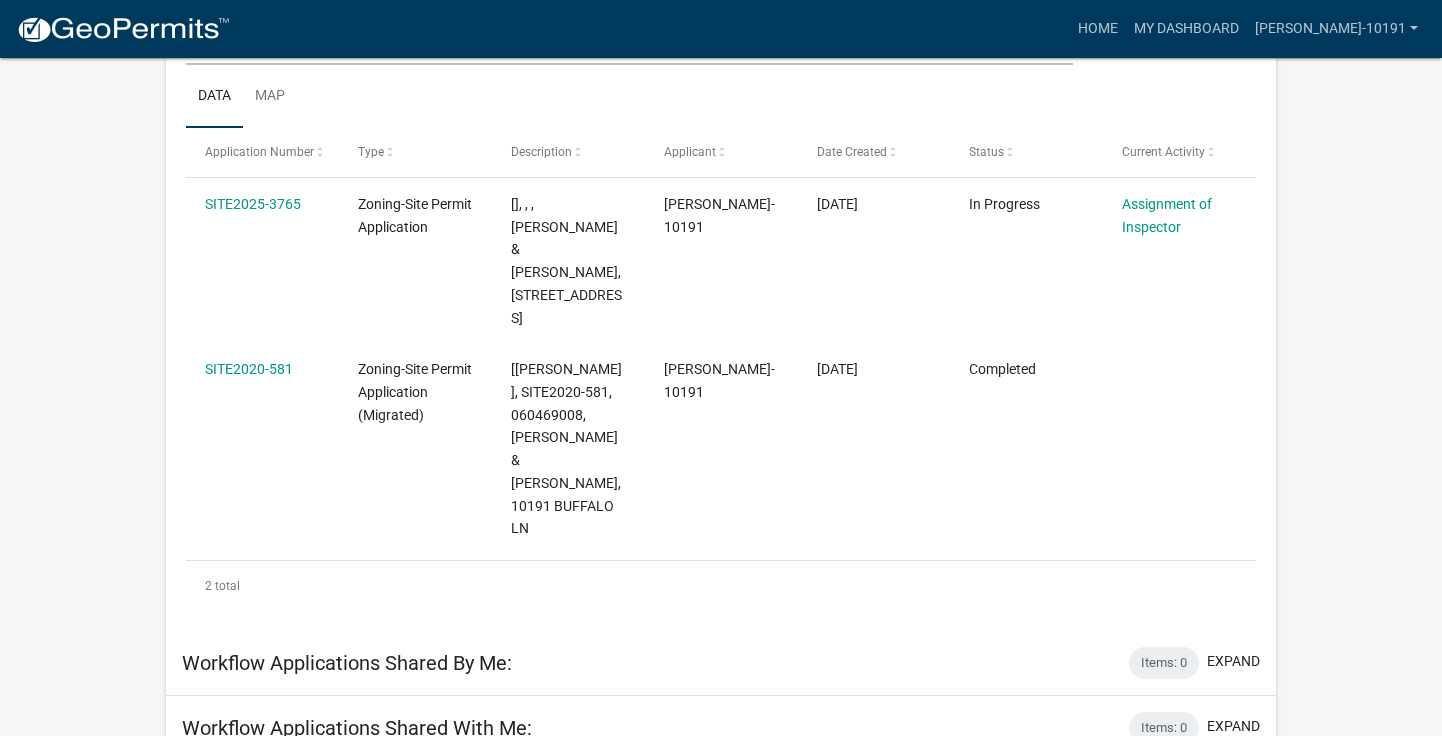 scroll, scrollTop: 359, scrollLeft: 0, axis: vertical 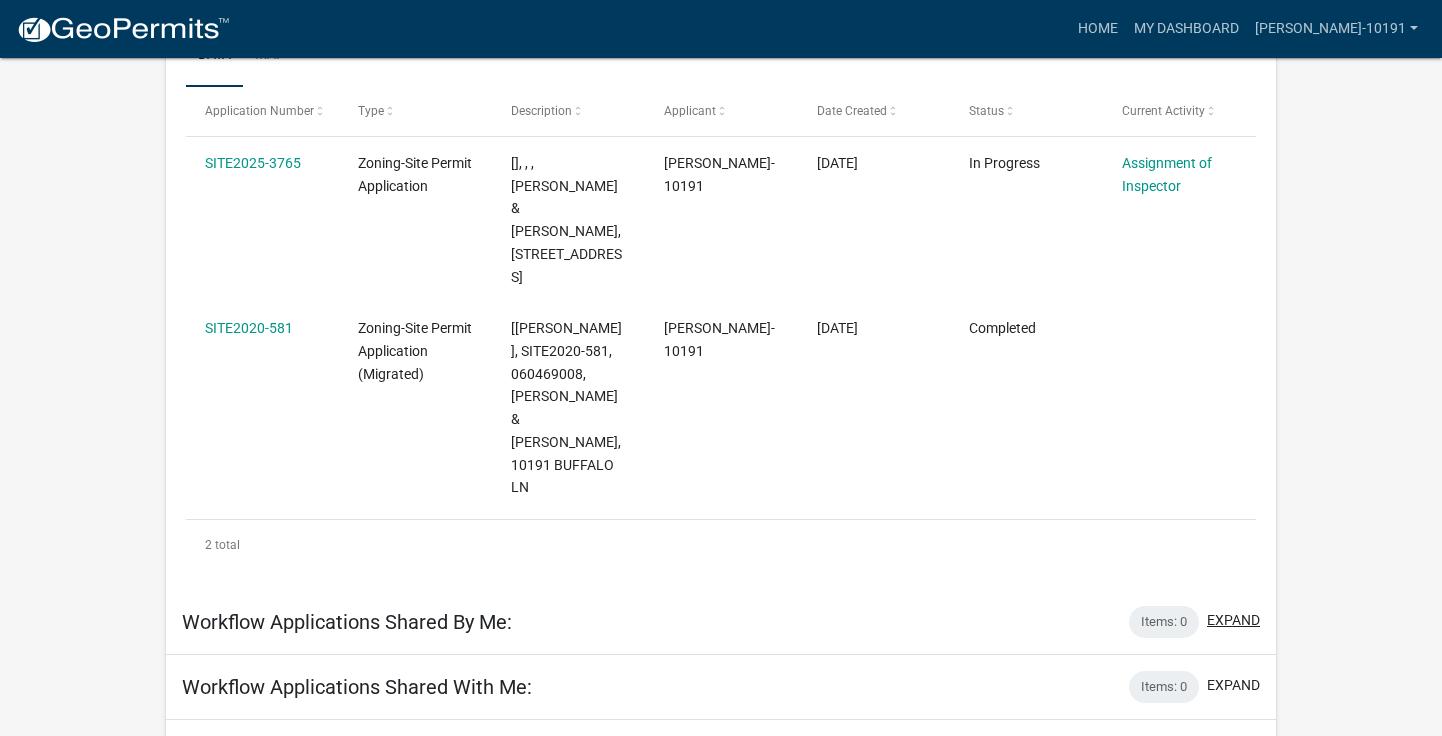 click on "expand" at bounding box center [1233, 620] 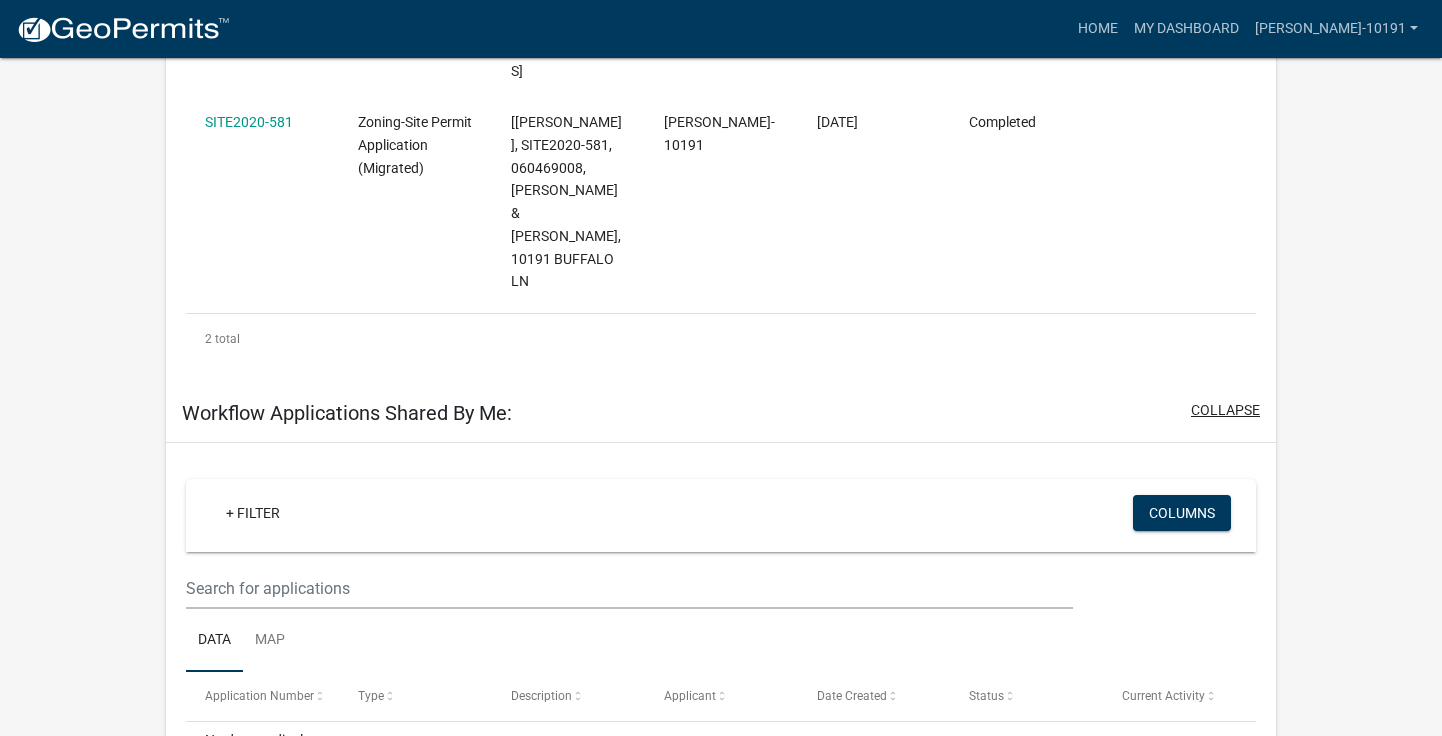 scroll, scrollTop: 564, scrollLeft: 0, axis: vertical 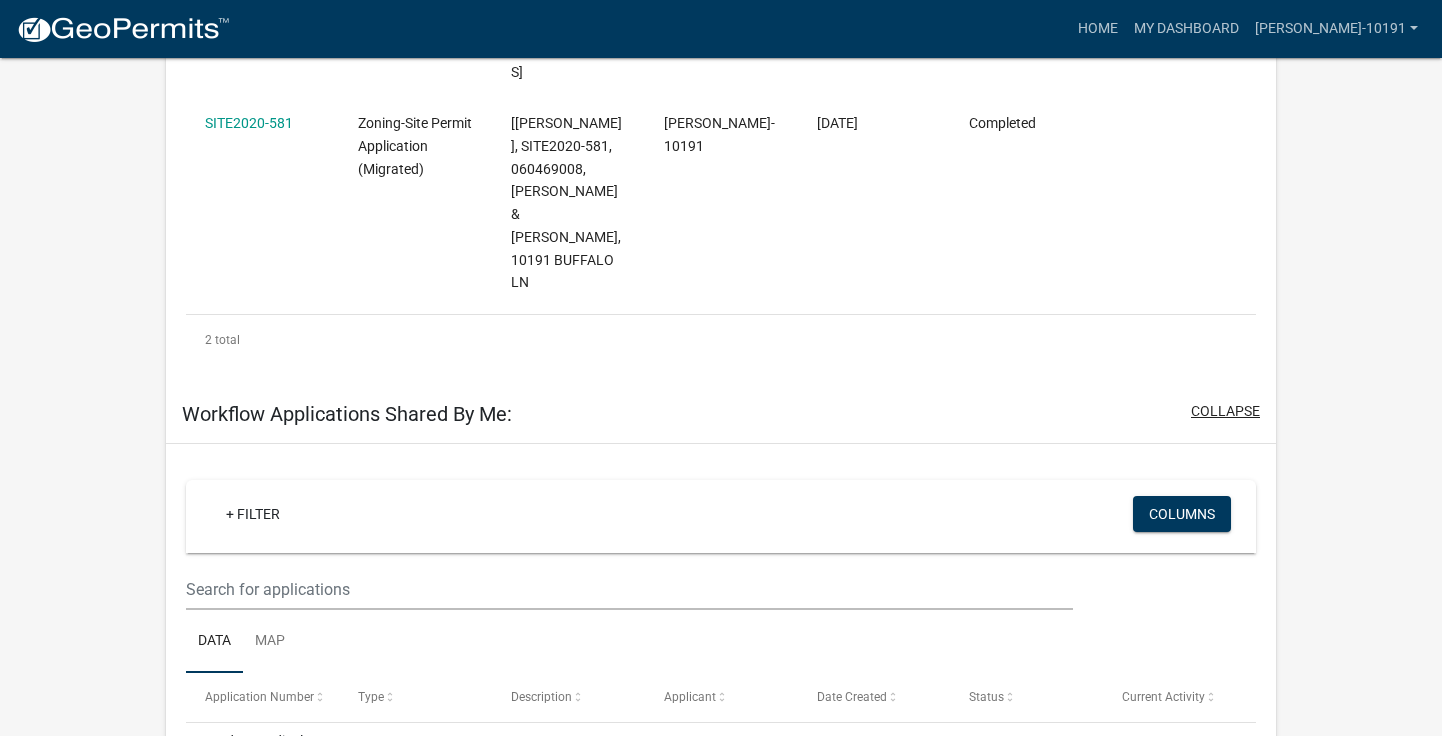 click on "collapse" at bounding box center [1225, 411] 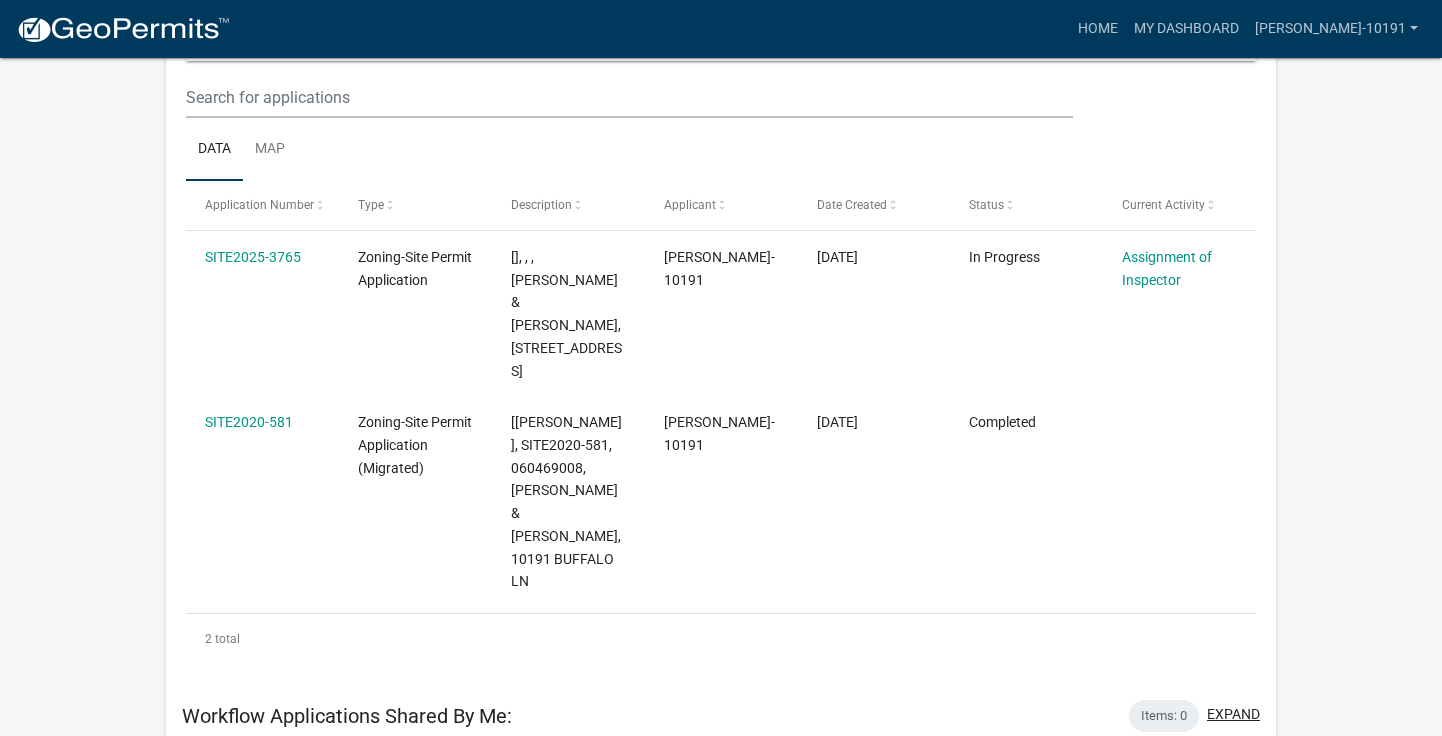 scroll, scrollTop: 269, scrollLeft: 0, axis: vertical 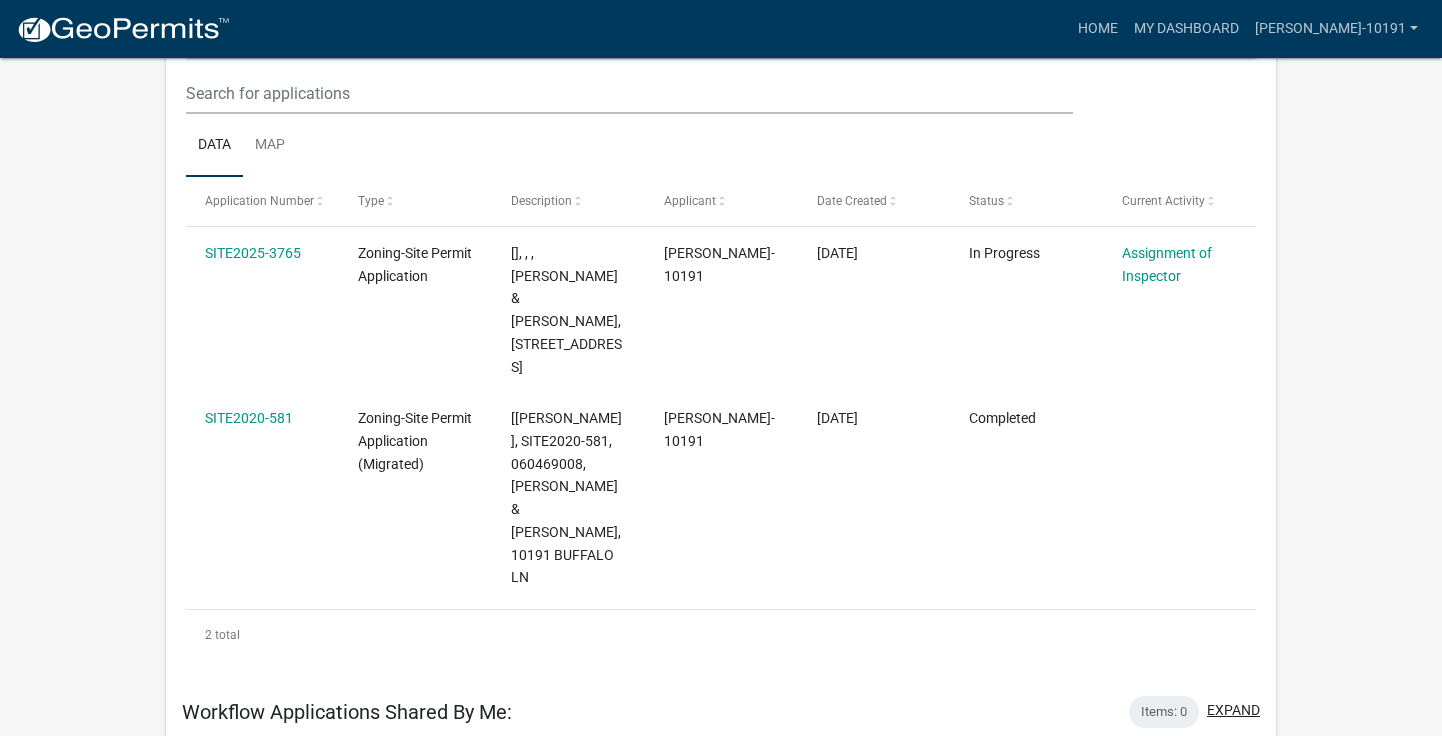 type 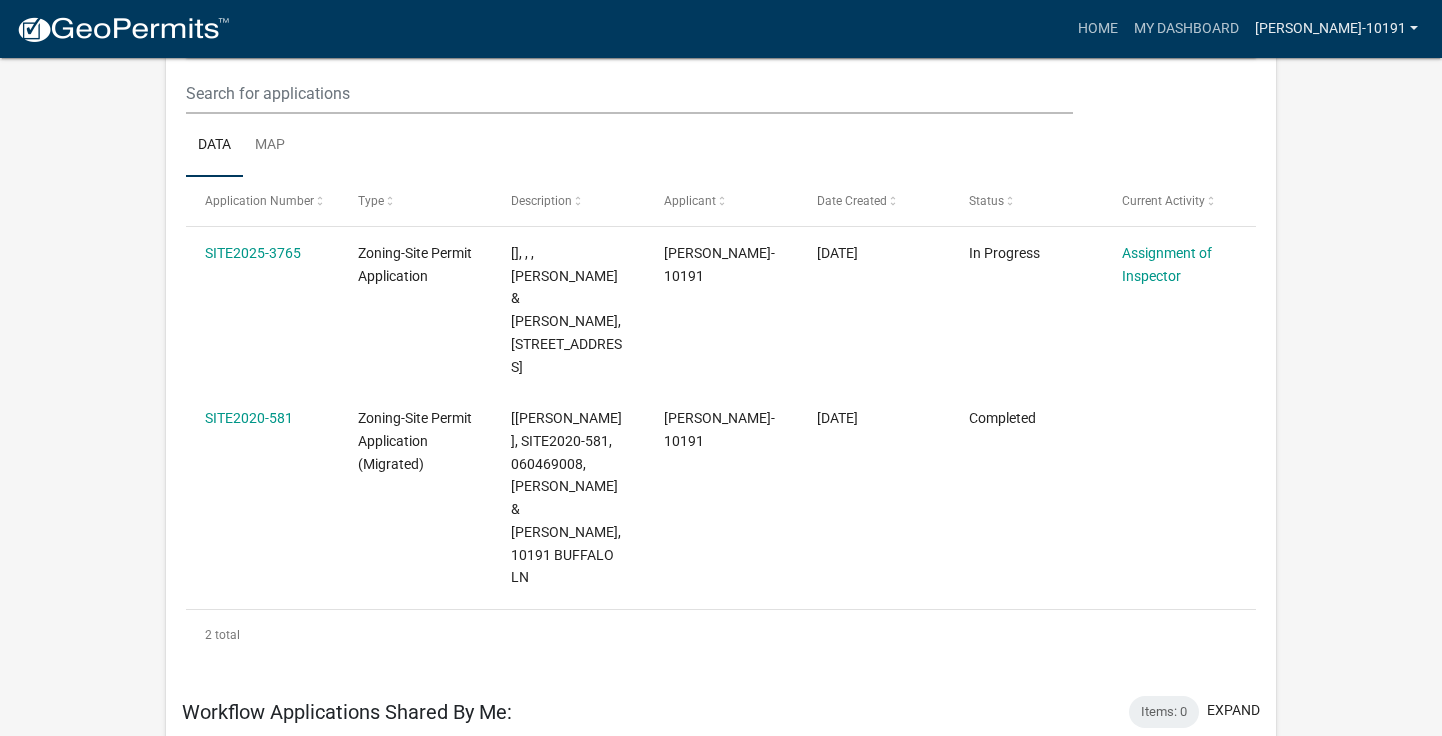 click on "[PERSON_NAME]-10191" at bounding box center [1336, 29] 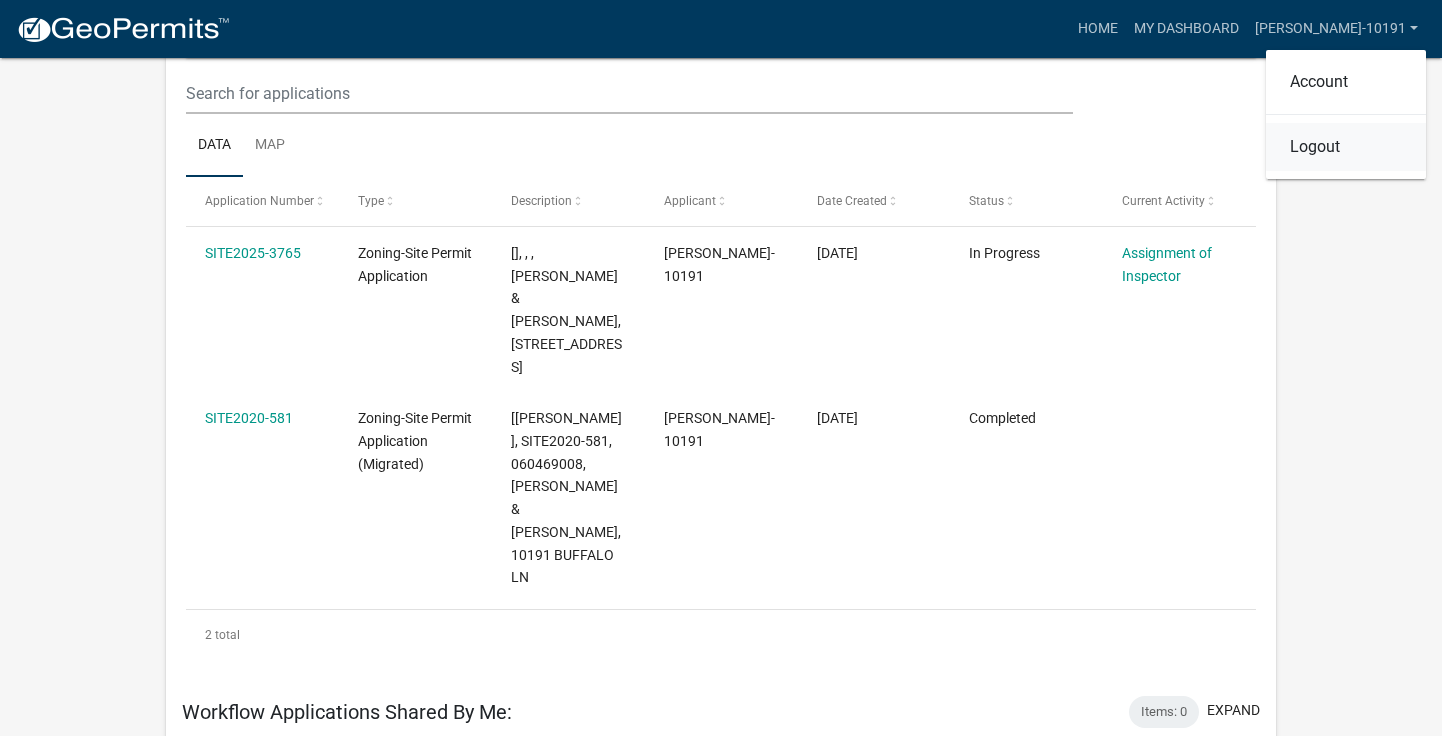 click on "Logout" at bounding box center [1346, 147] 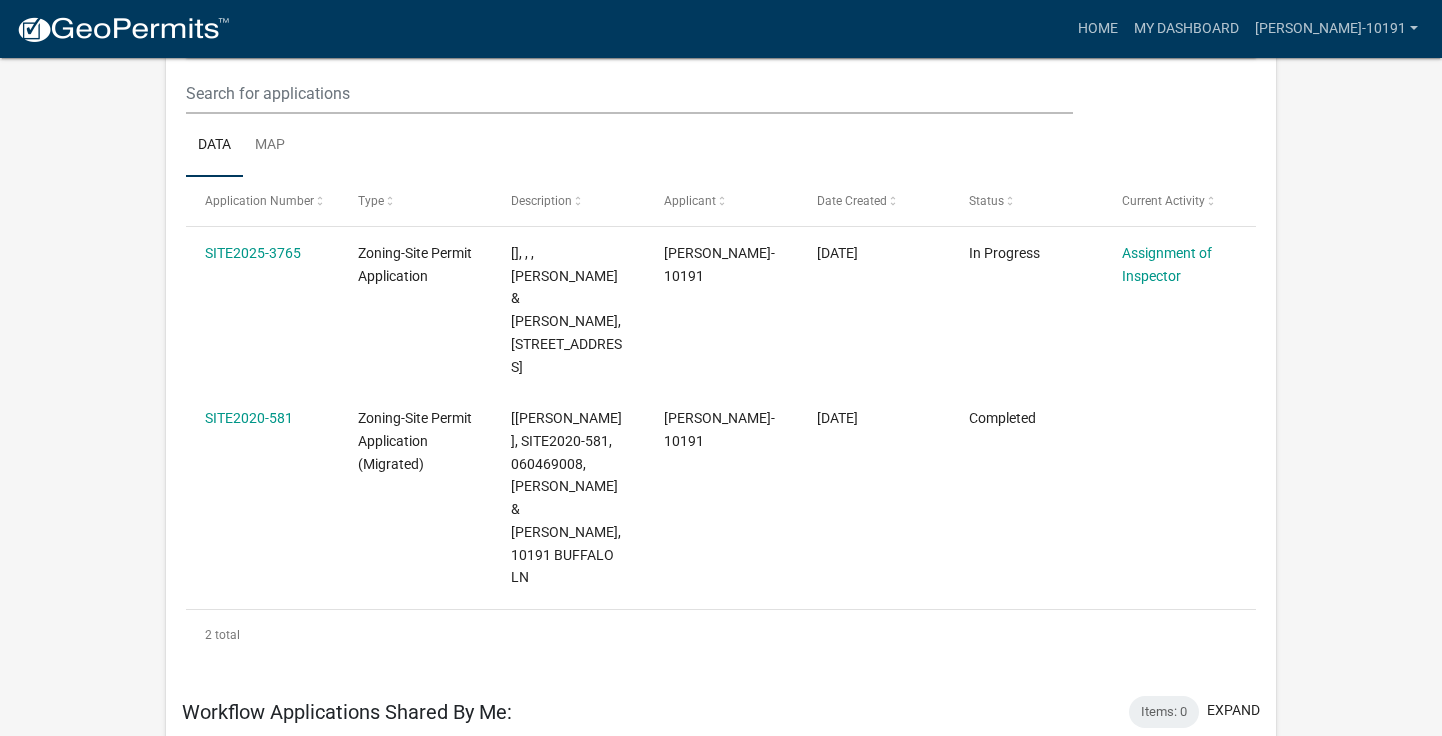 scroll, scrollTop: 0, scrollLeft: 0, axis: both 